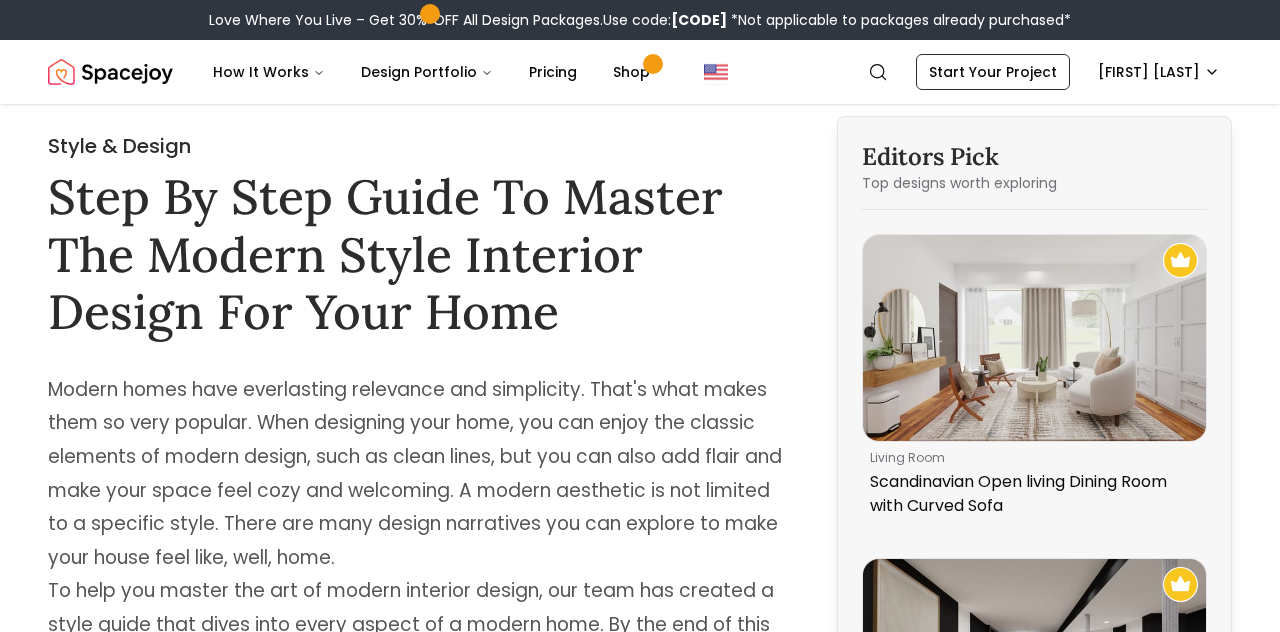 scroll, scrollTop: 0, scrollLeft: 0, axis: both 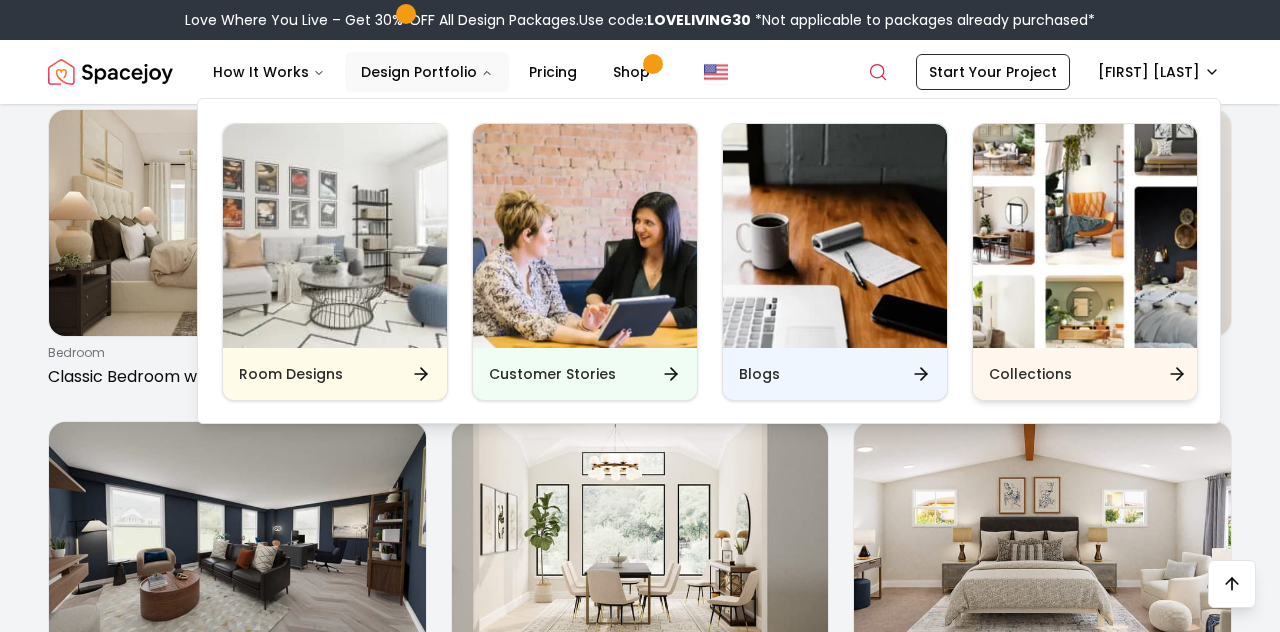 click on "Collections" at bounding box center [1030, 374] 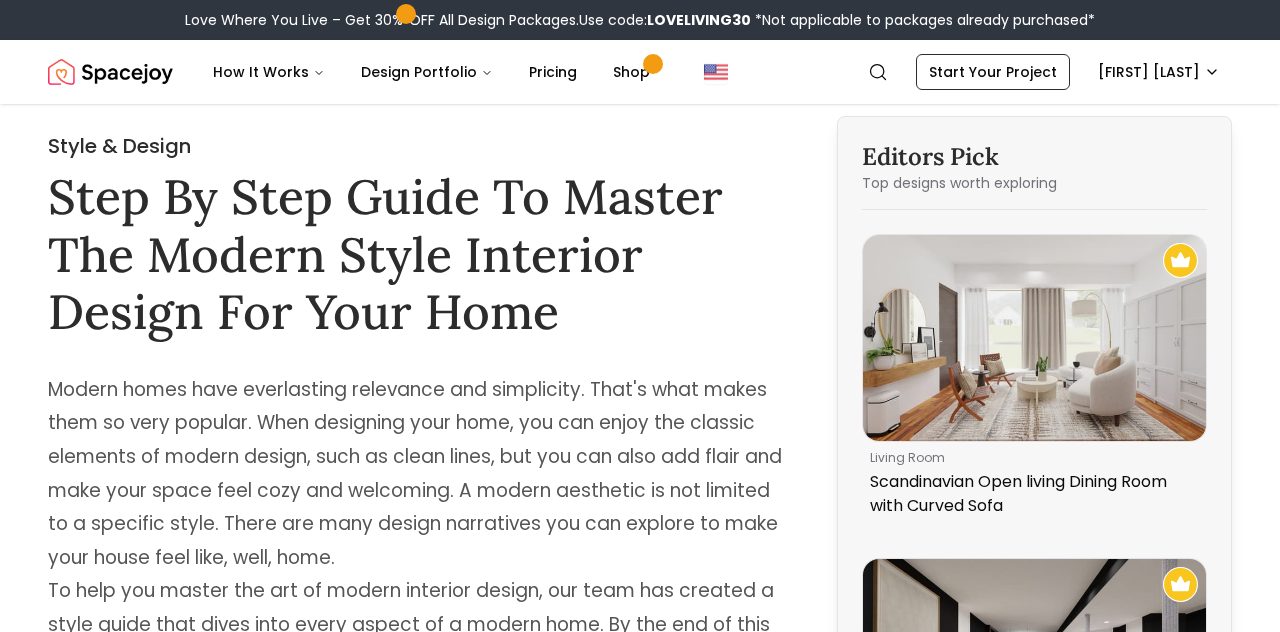 scroll, scrollTop: 0, scrollLeft: 0, axis: both 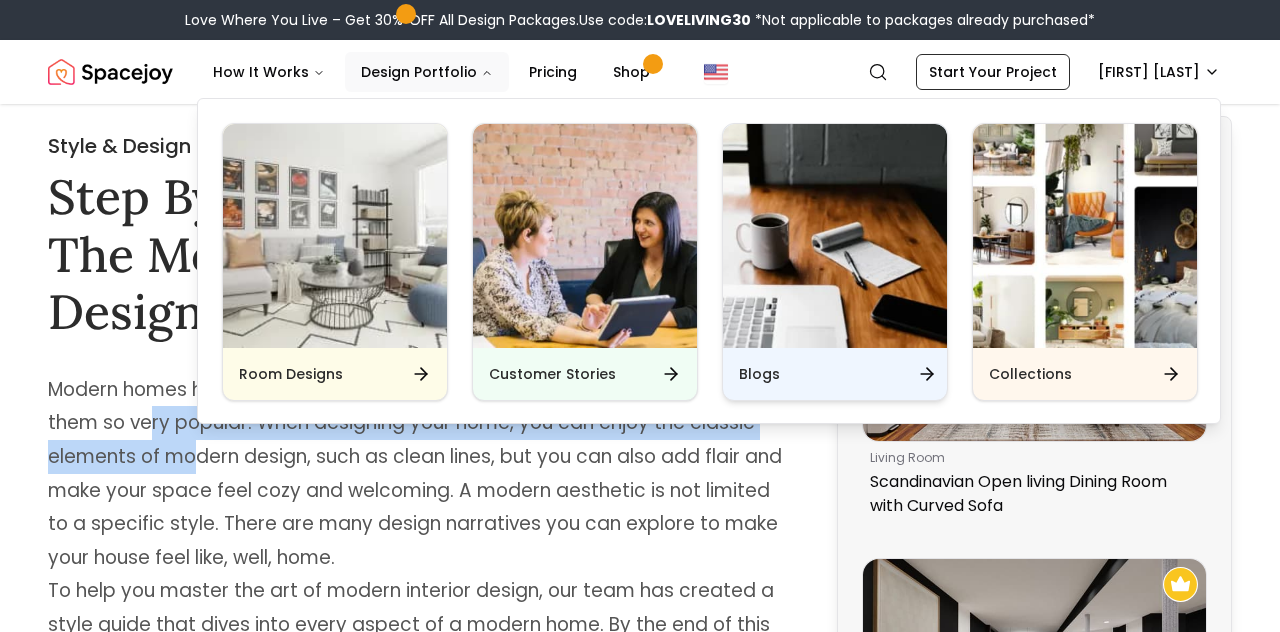 click on "Blogs" at bounding box center (759, 374) 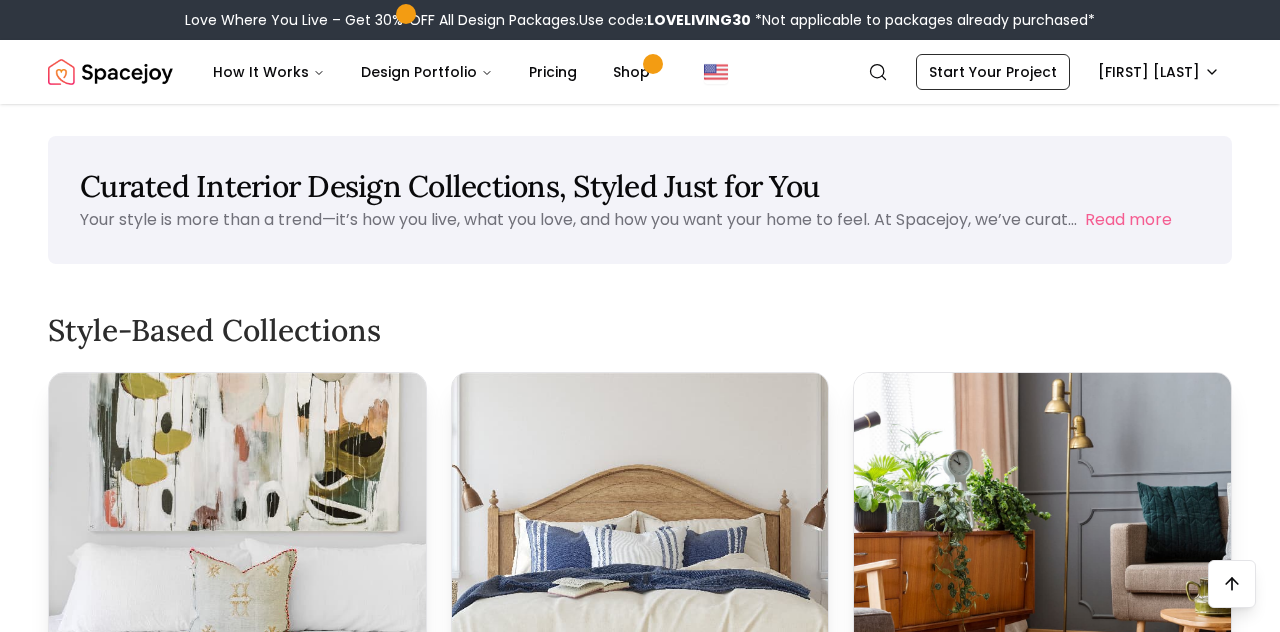 scroll, scrollTop: 4416, scrollLeft: 0, axis: vertical 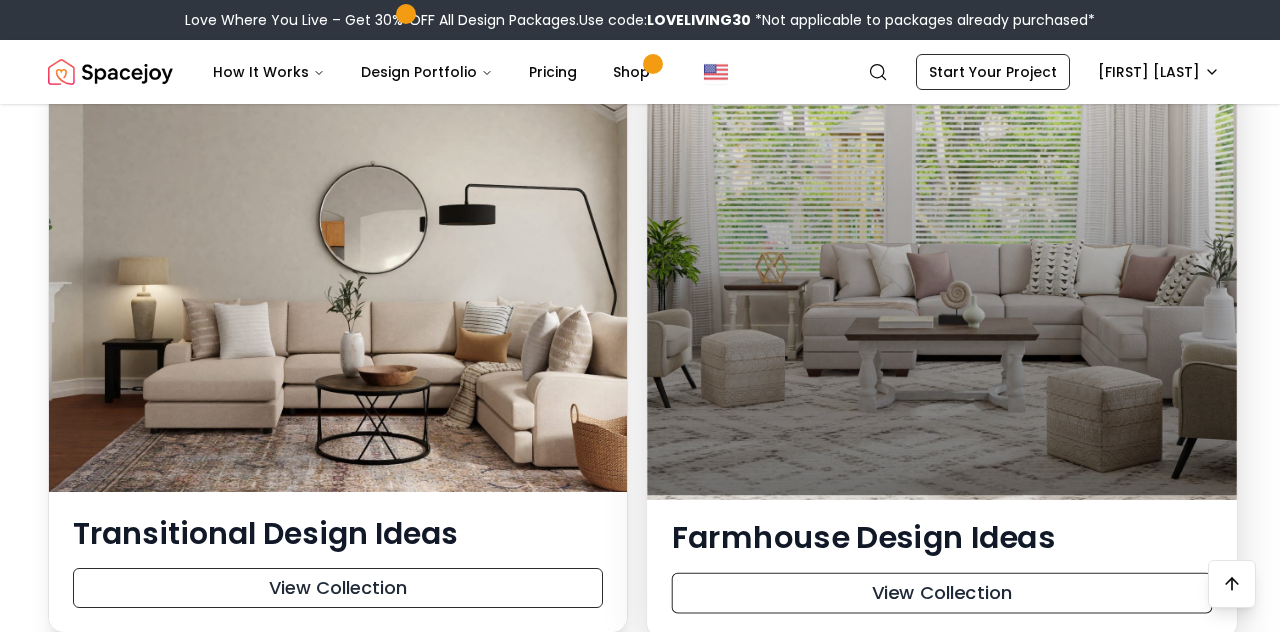 click at bounding box center (942, 261) 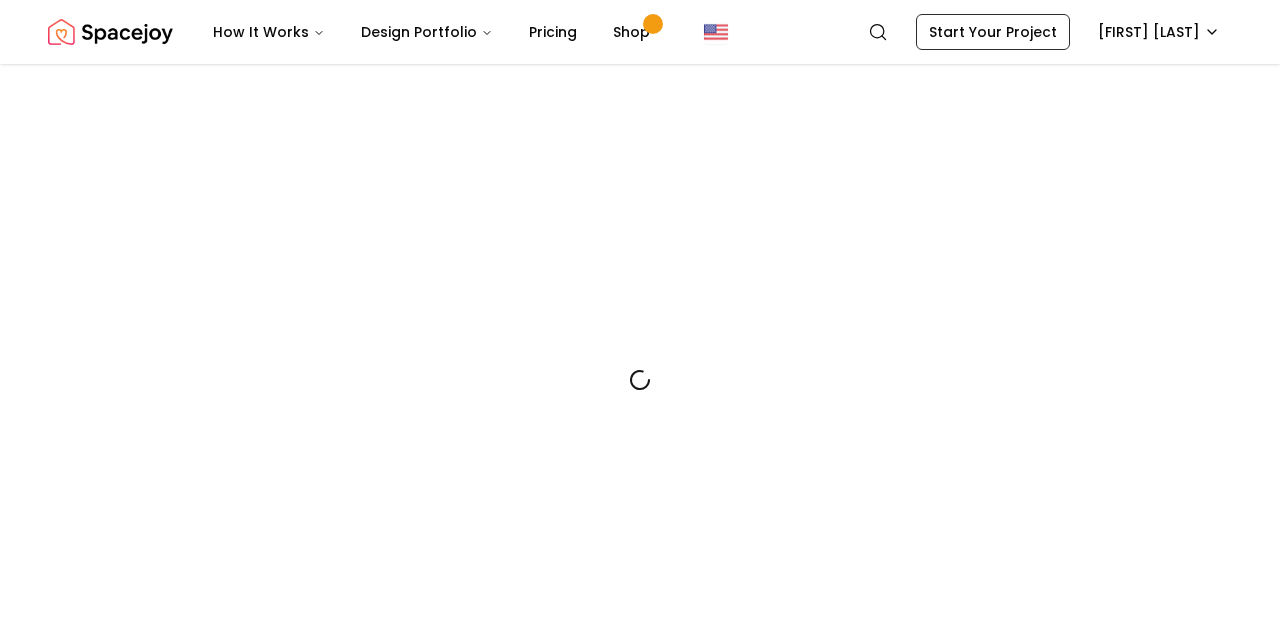 scroll, scrollTop: 0, scrollLeft: 0, axis: both 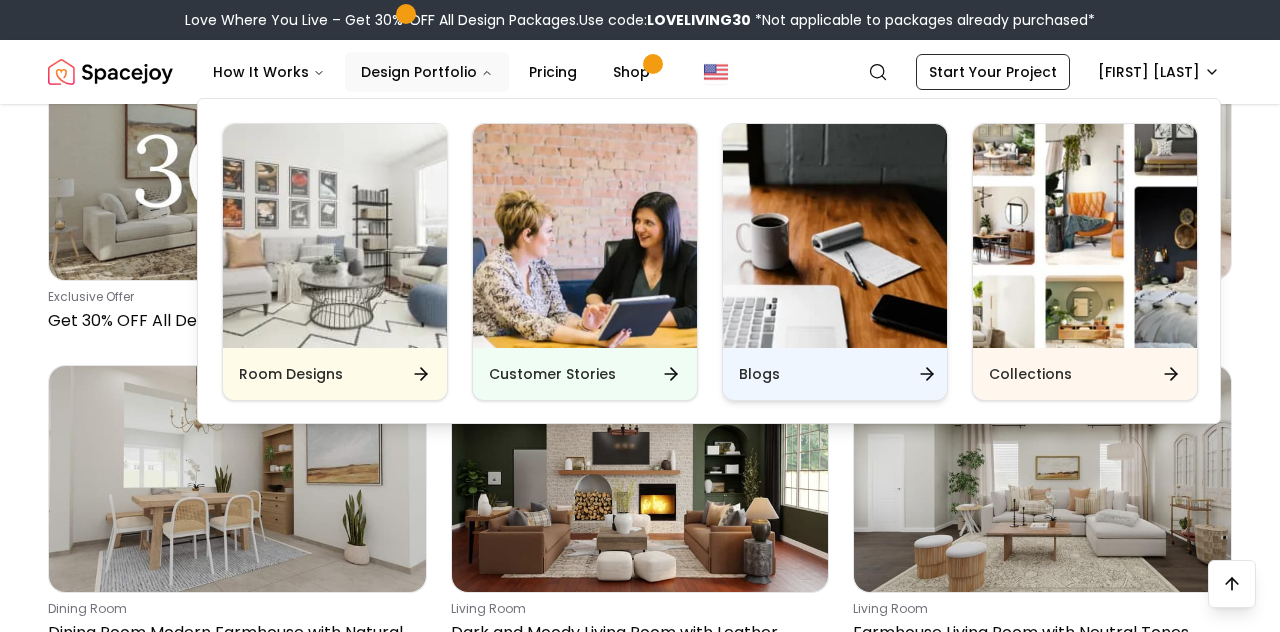 click on "Blogs" at bounding box center (835, 374) 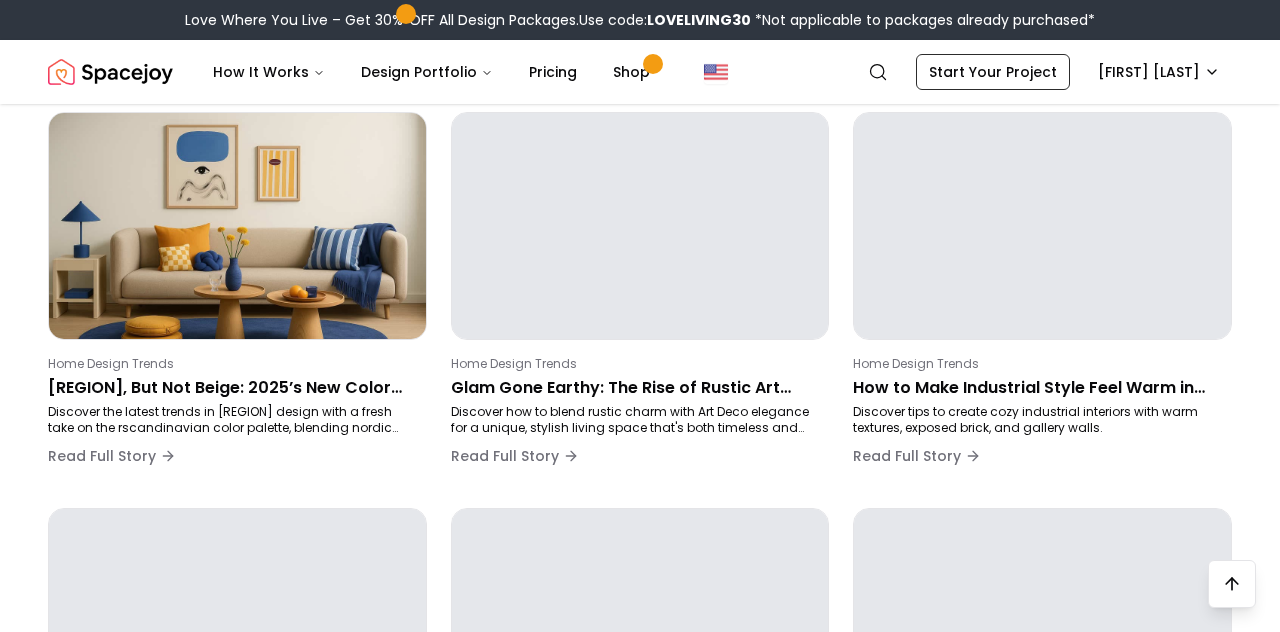 scroll, scrollTop: 976, scrollLeft: 0, axis: vertical 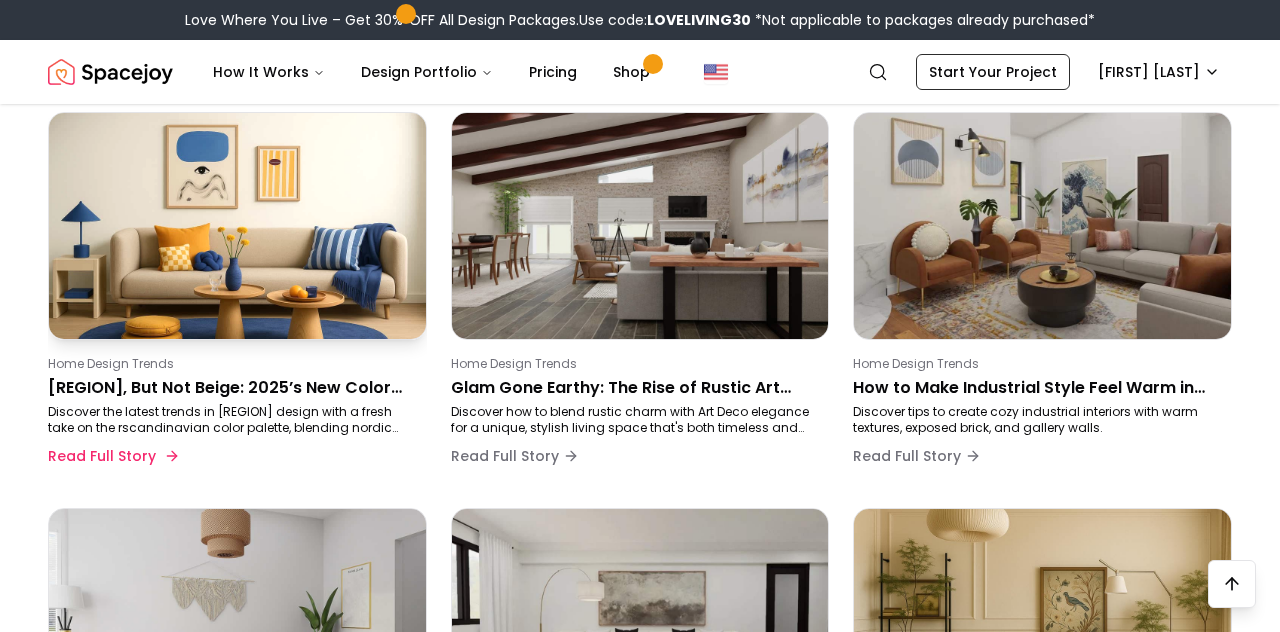 click on "Home Design Trends Scandinavian, But Not Beige: 2025’s New Color Palette Discover the latest trends in Scandinavian design with a fresh take on the rscandinavian color palette, blending nordic design elements with soft pastels and minimal decor. Read Full Story" at bounding box center (233, 416) 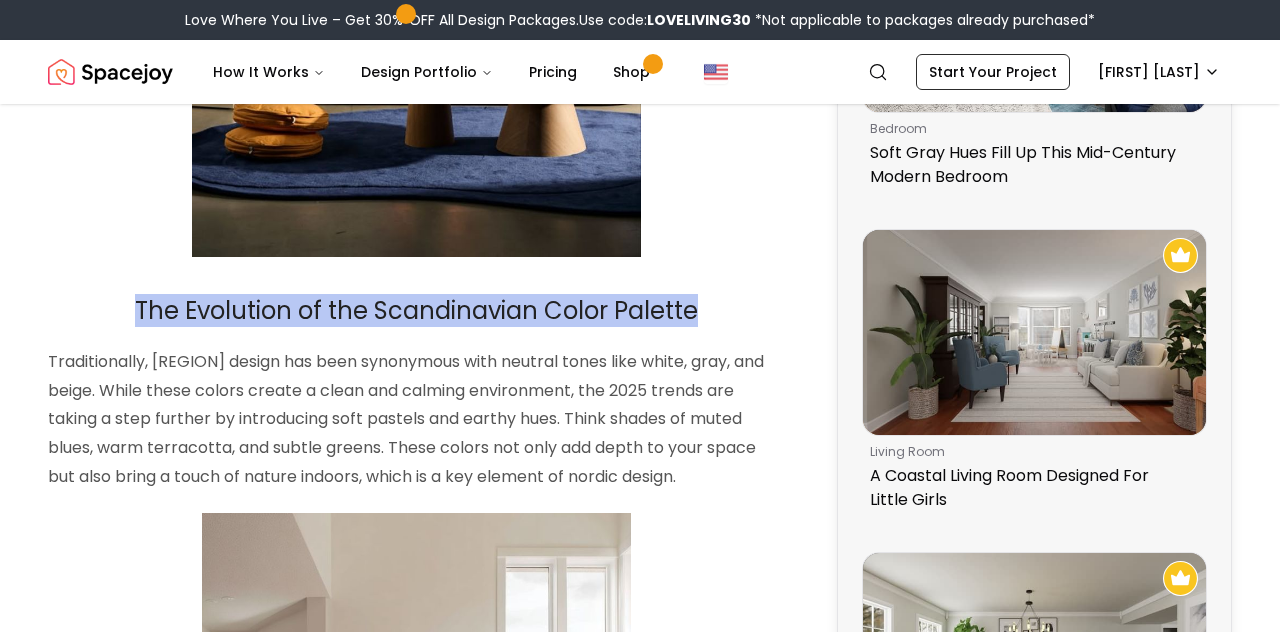 scroll, scrollTop: 0, scrollLeft: 0, axis: both 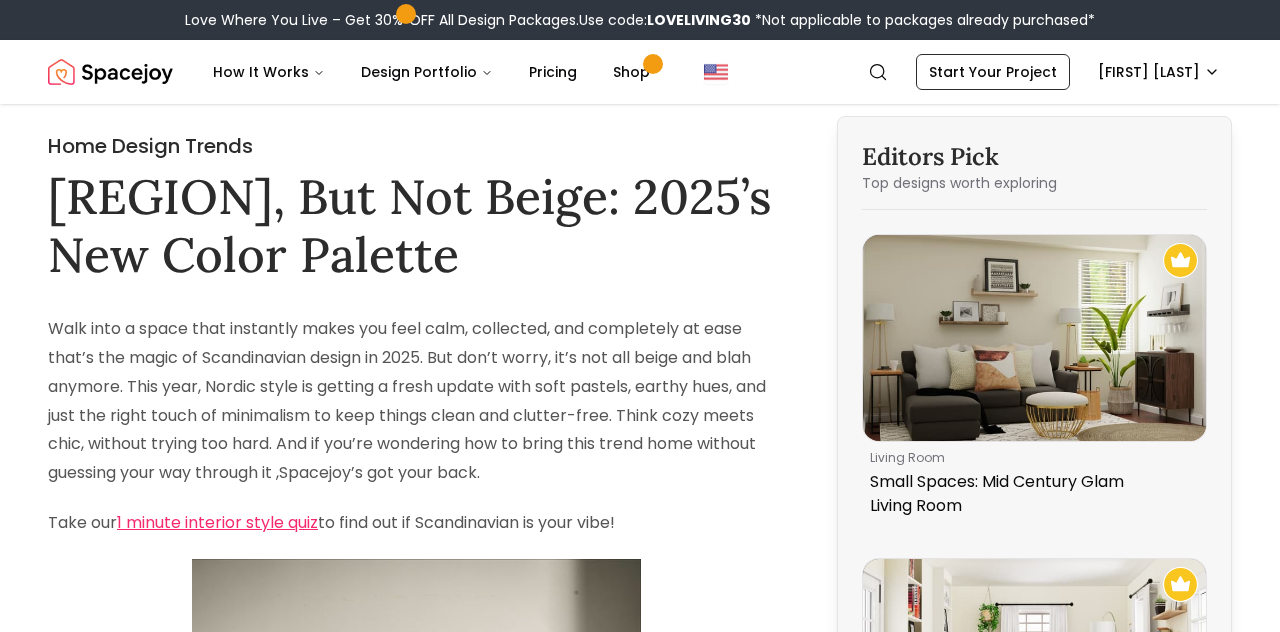 click on "[REGION], But Not Beige: 2025’s New Color Palette" at bounding box center (416, 225) 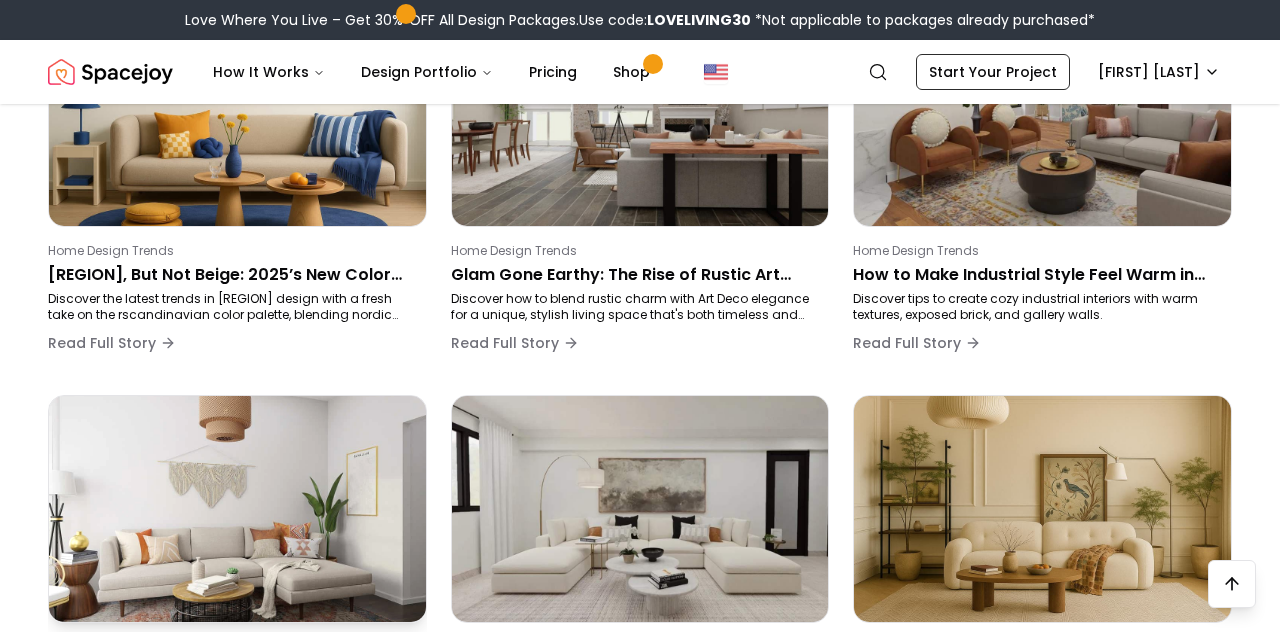 click at bounding box center (237, 508) 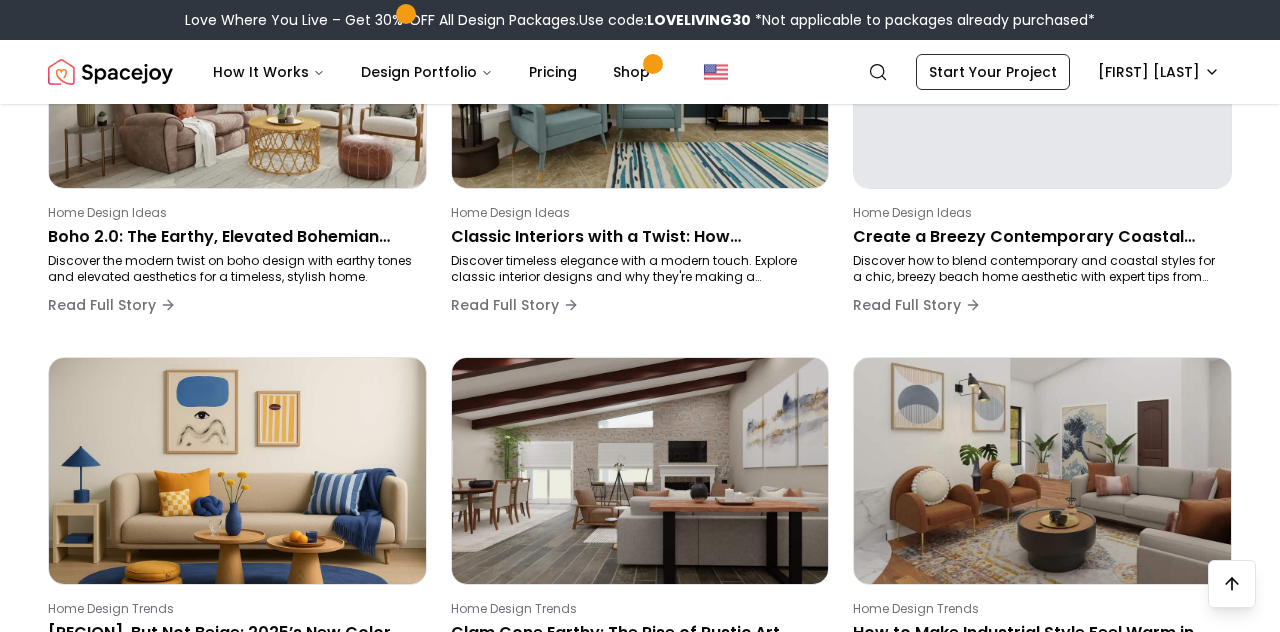 scroll, scrollTop: 719, scrollLeft: 0, axis: vertical 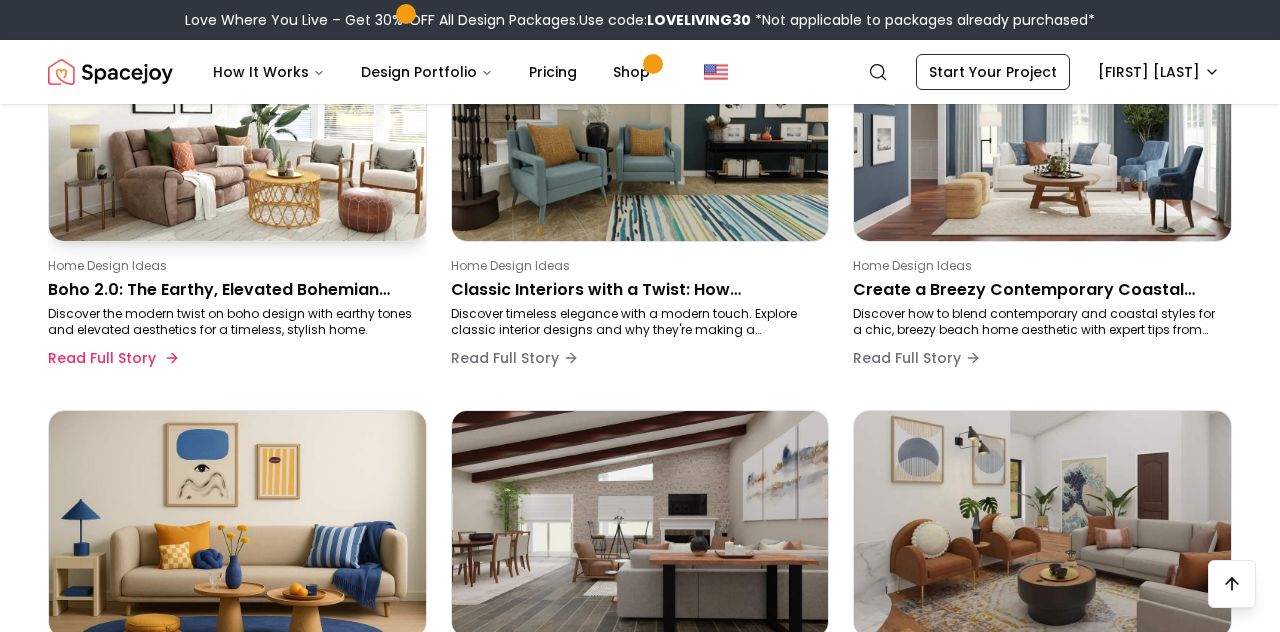 click on "Home Design Ideas Boho 2.0: The Earthy, Elevated Bohemian Look of 2025 Discover the modern twist on boho design with earthy tones and elevated aesthetics for a timeless, stylish home. Read Full Story" at bounding box center (233, 318) 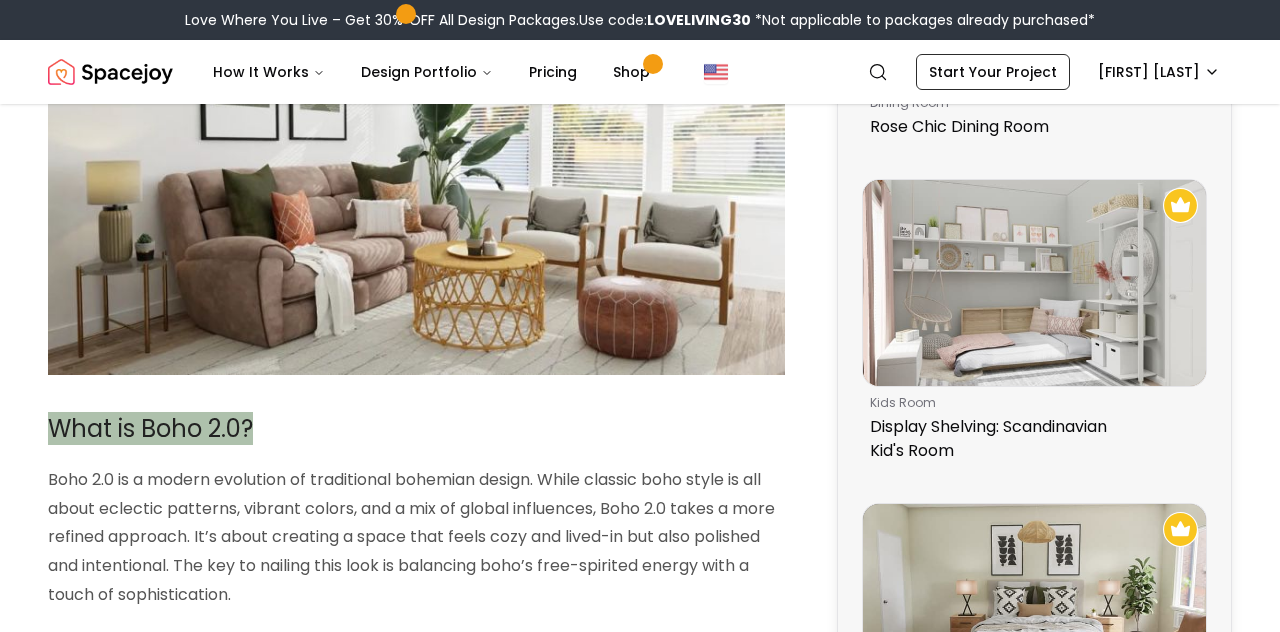 scroll, scrollTop: 0, scrollLeft: 0, axis: both 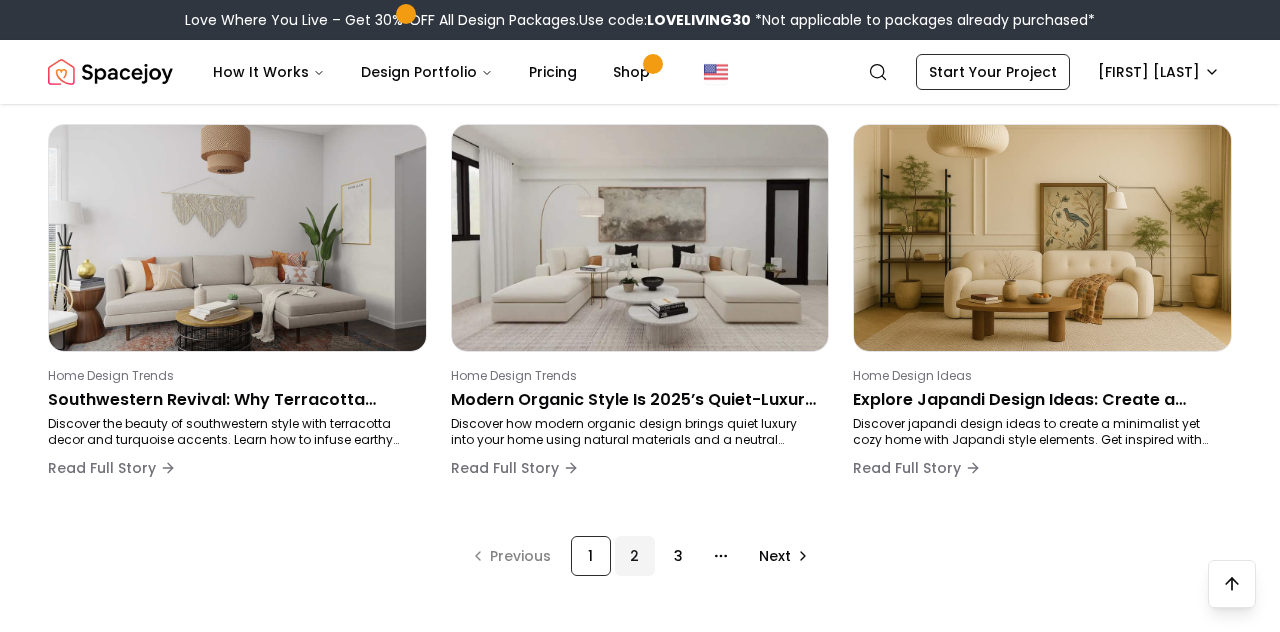 click on "2" at bounding box center [635, 556] 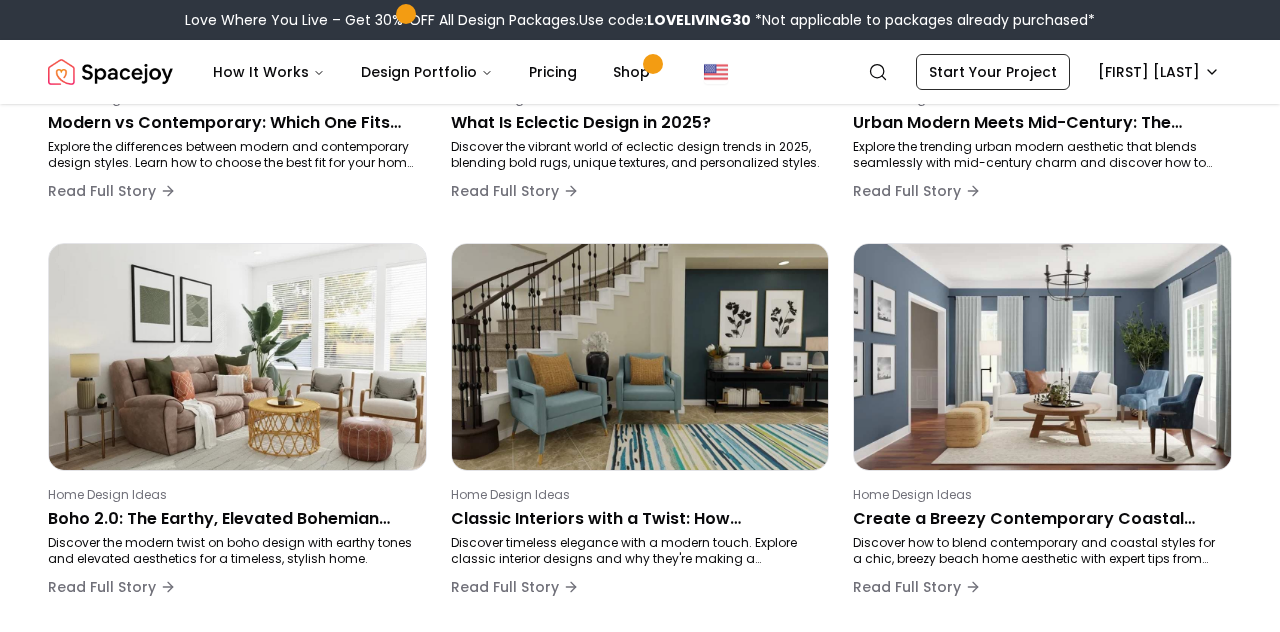 scroll, scrollTop: 296, scrollLeft: 0, axis: vertical 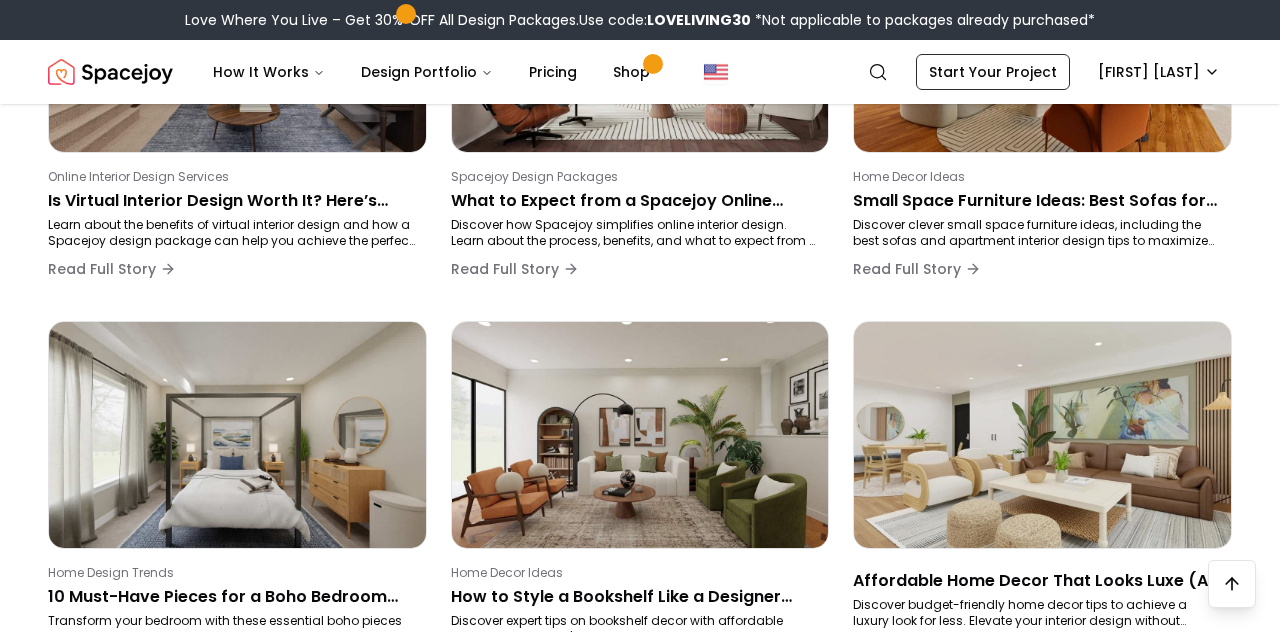 click at bounding box center [640, 435] 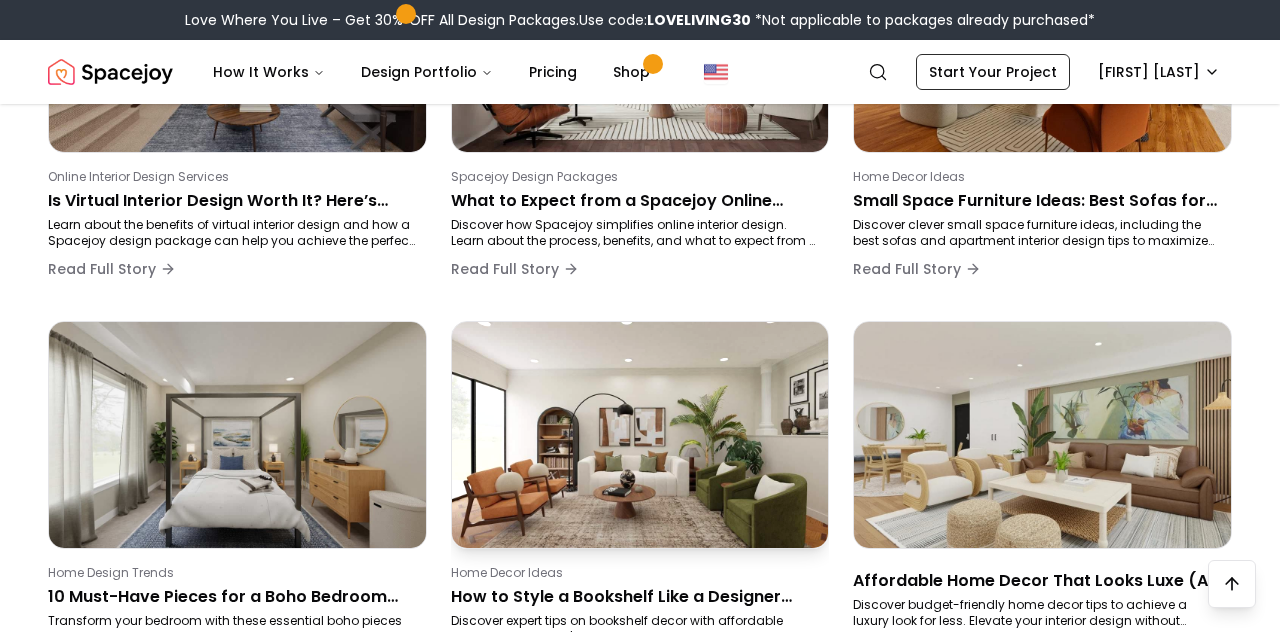 scroll, scrollTop: 885, scrollLeft: 0, axis: vertical 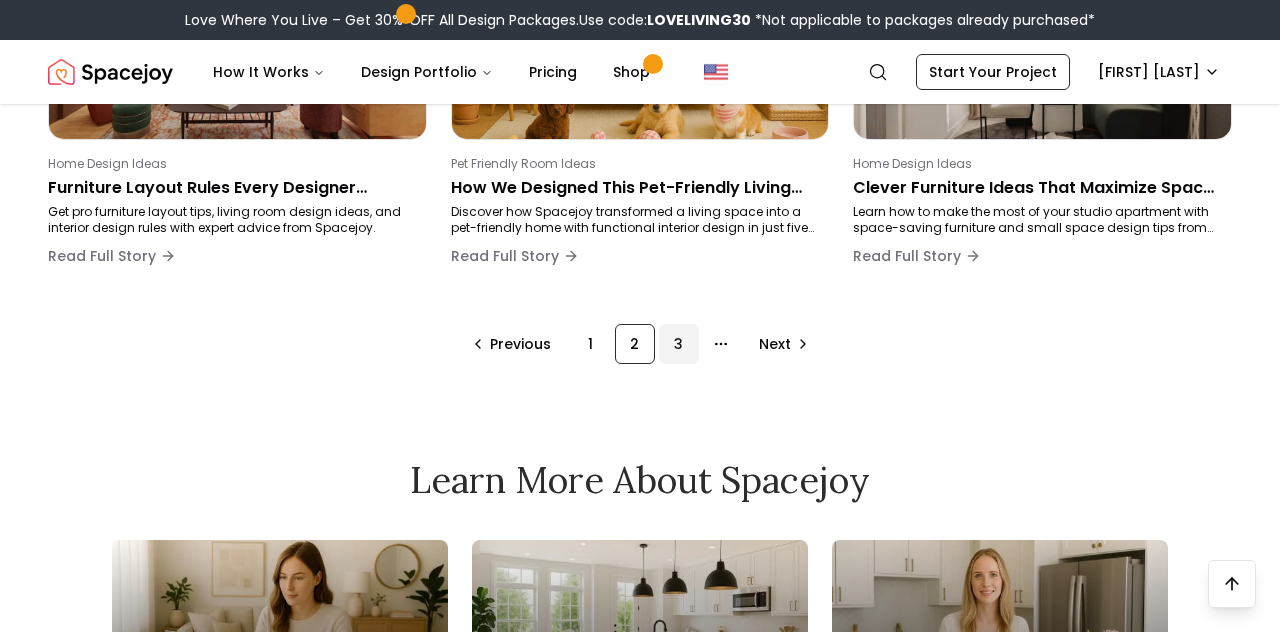 click on "3" at bounding box center [679, 344] 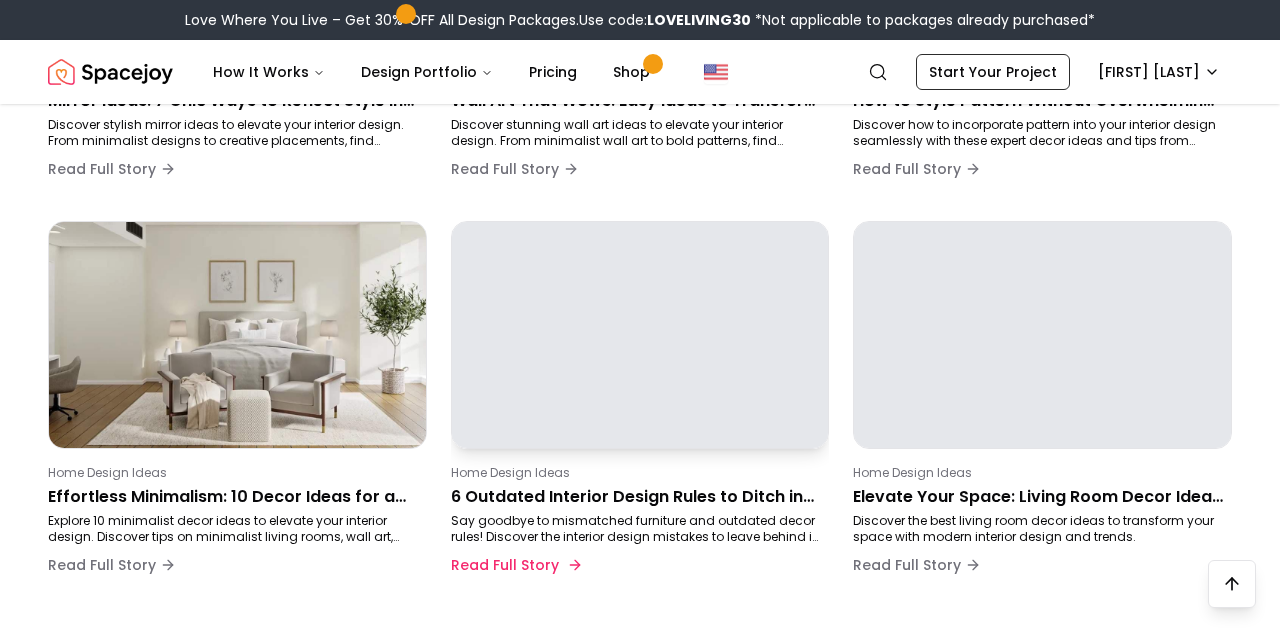 scroll, scrollTop: 1320, scrollLeft: 0, axis: vertical 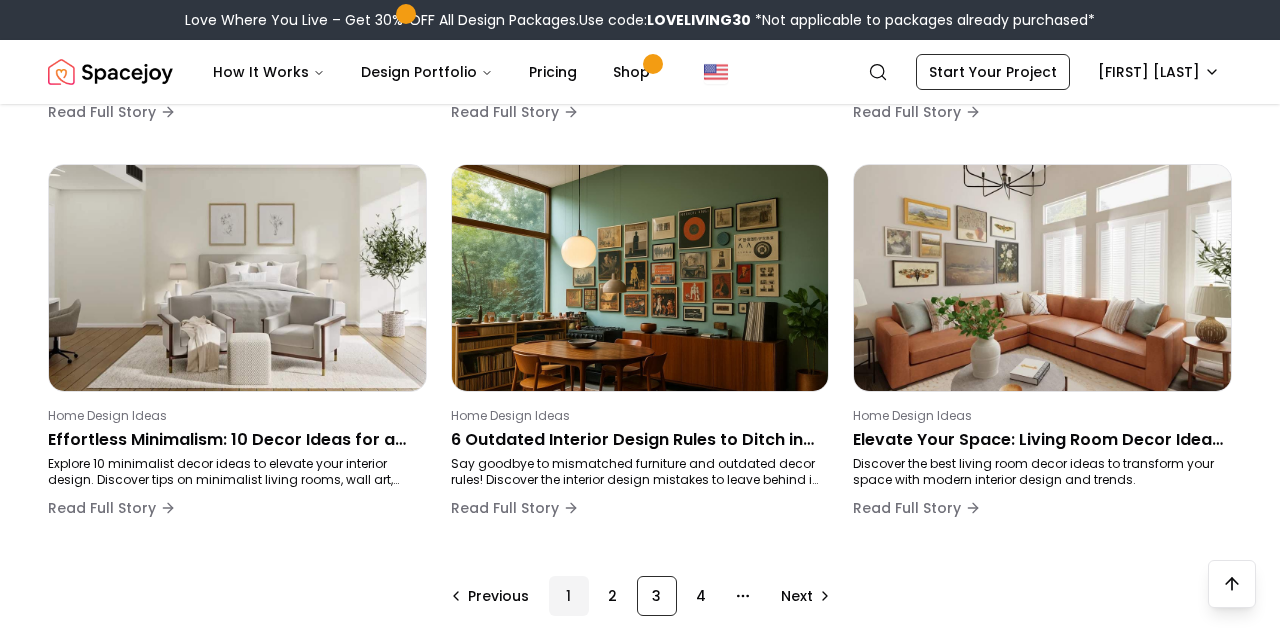click on "1" at bounding box center [569, 596] 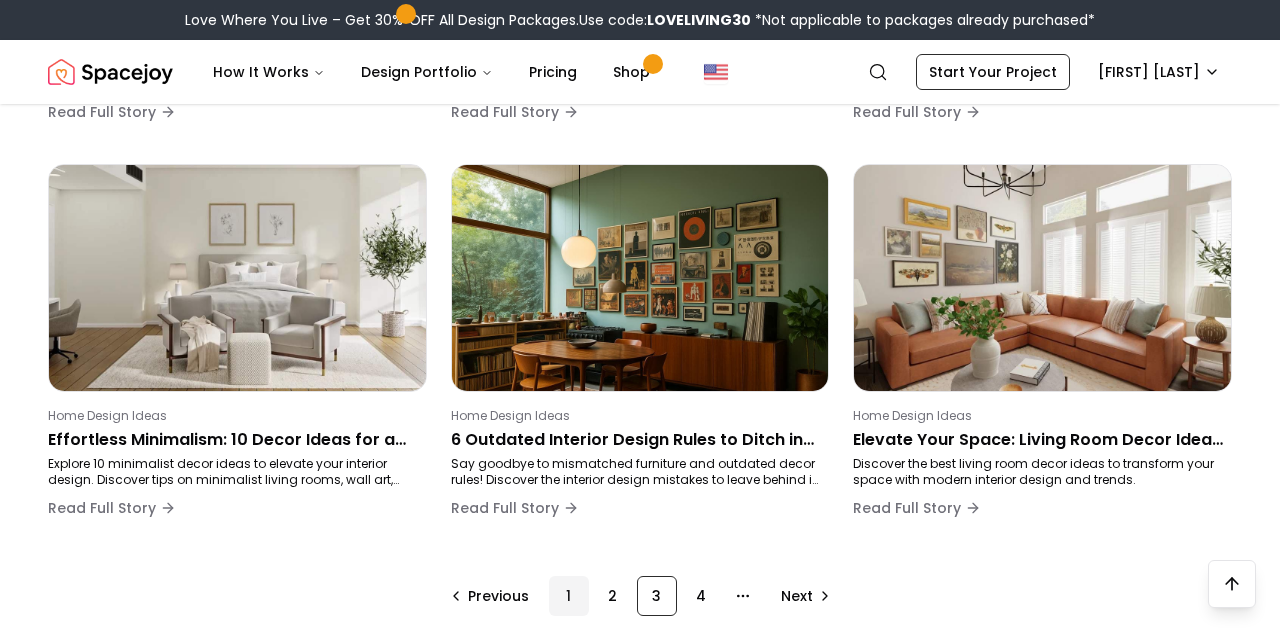 scroll, scrollTop: 296, scrollLeft: 0, axis: vertical 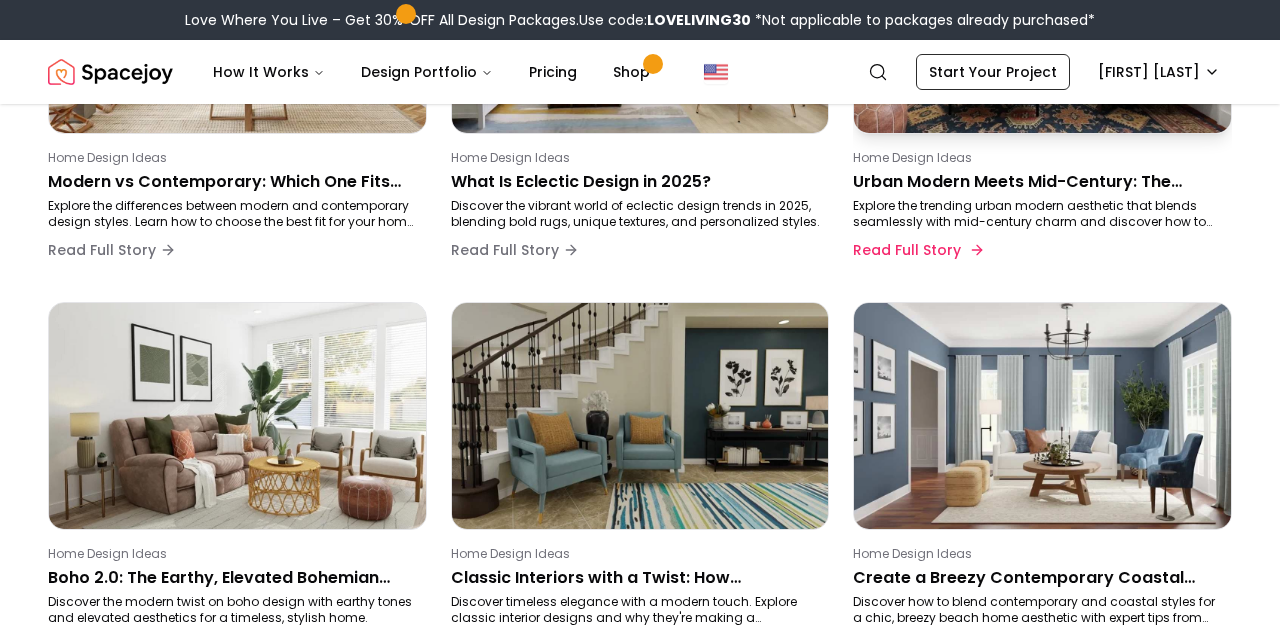 click on "Urban Modern Meets Mid-Century: The Pinterest Trend You’ll Want to Copy" at bounding box center (1038, 182) 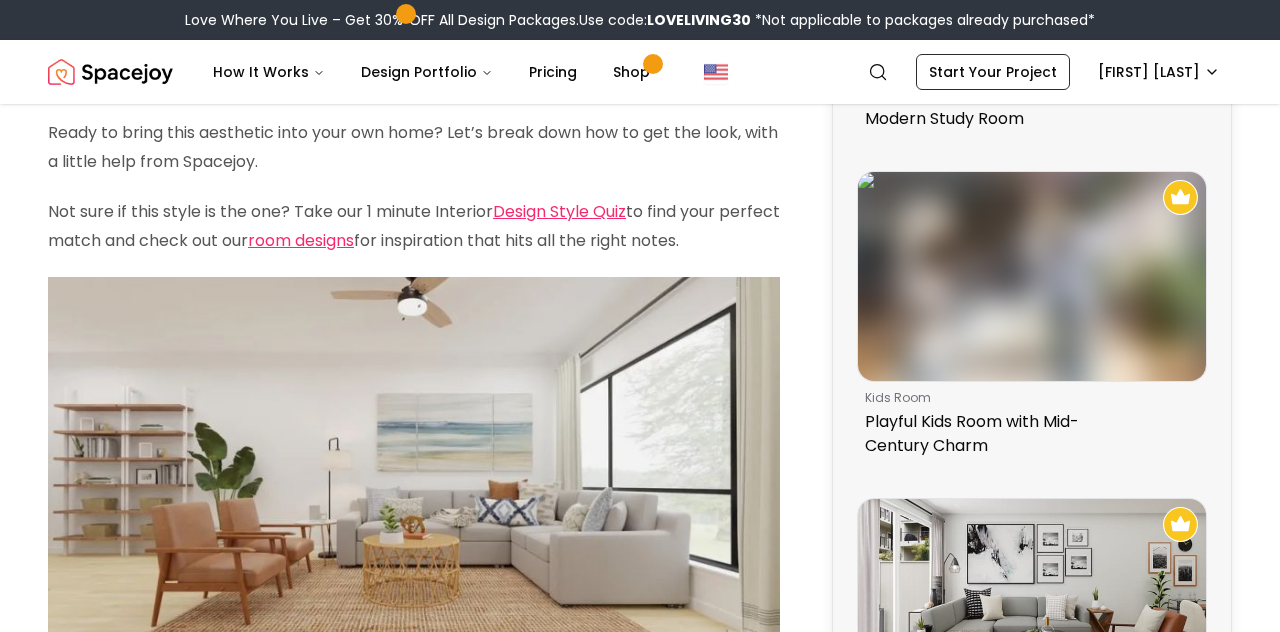 scroll, scrollTop: 0, scrollLeft: 0, axis: both 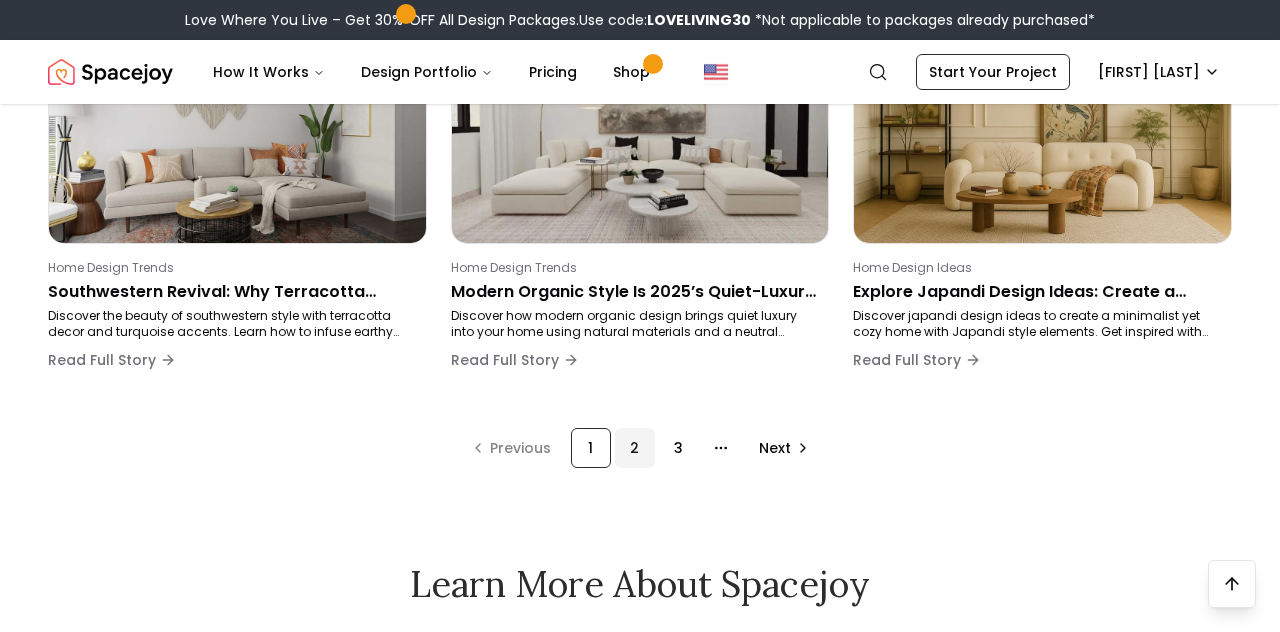 click on "2" at bounding box center [635, 448] 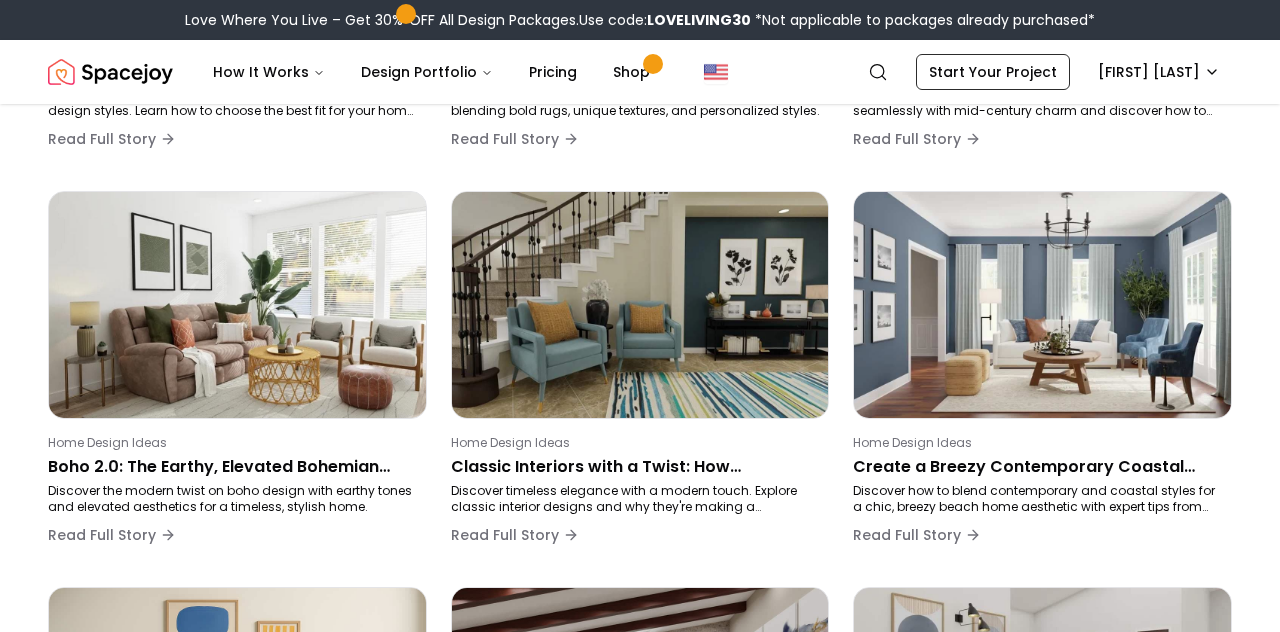scroll, scrollTop: 296, scrollLeft: 0, axis: vertical 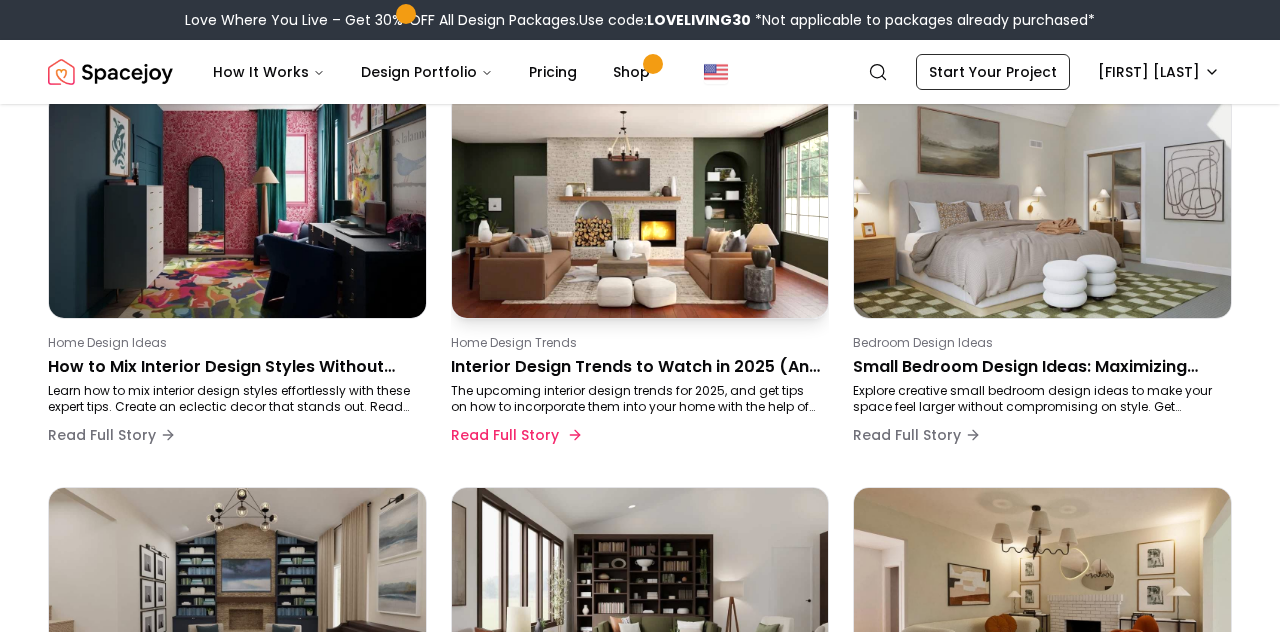 click on "Home Design Trends Interior Design Trends to Watch in 2025 (And How to Try Them at Home) The  upcoming interior design trends for 2025, and get tips on how to incorporate them into your home with the help of Spacejoy. Read Full Story" at bounding box center (636, 395) 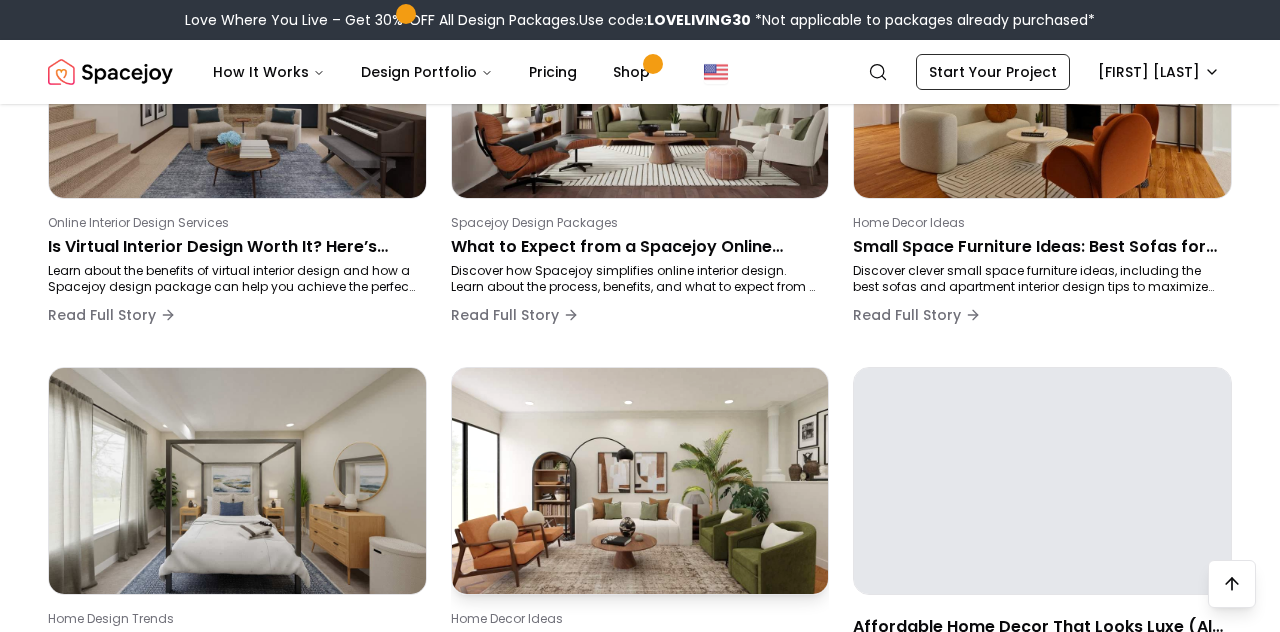scroll, scrollTop: 960, scrollLeft: 0, axis: vertical 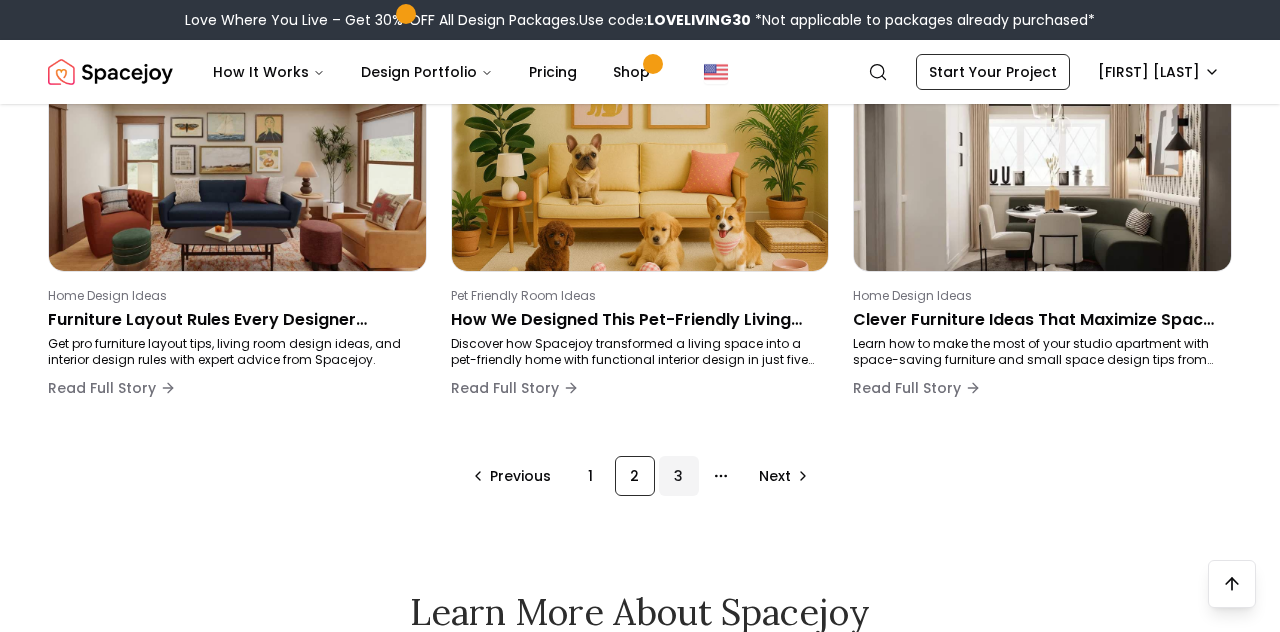 click on "3" at bounding box center [679, 476] 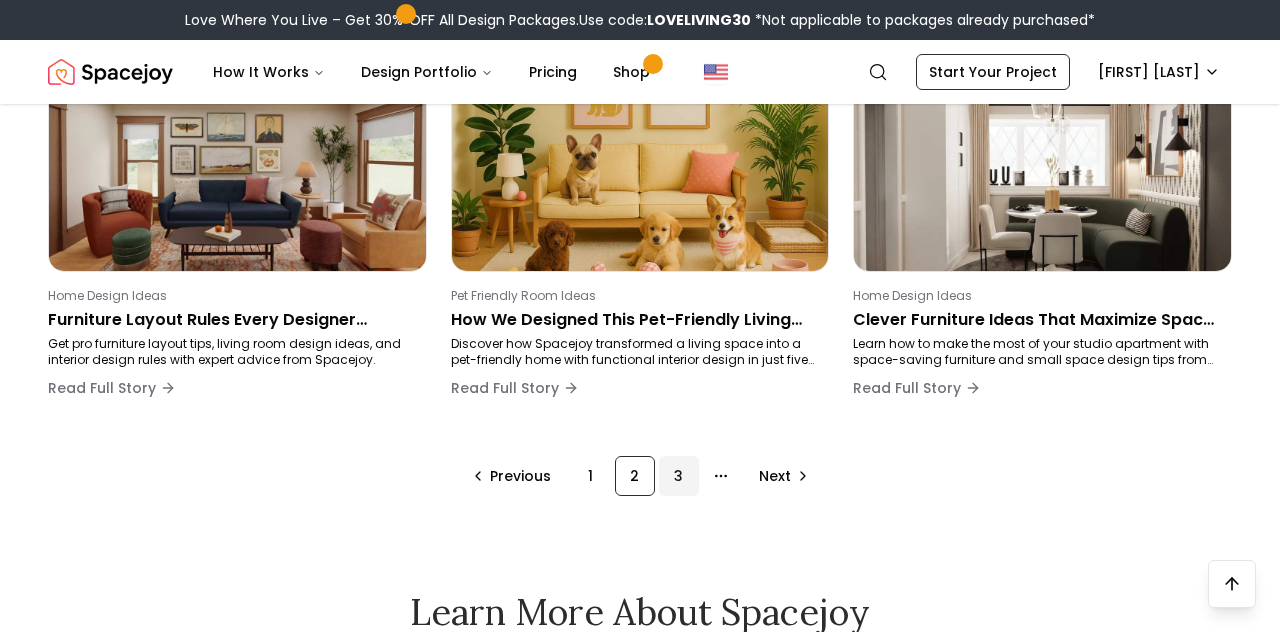 scroll, scrollTop: 296, scrollLeft: 0, axis: vertical 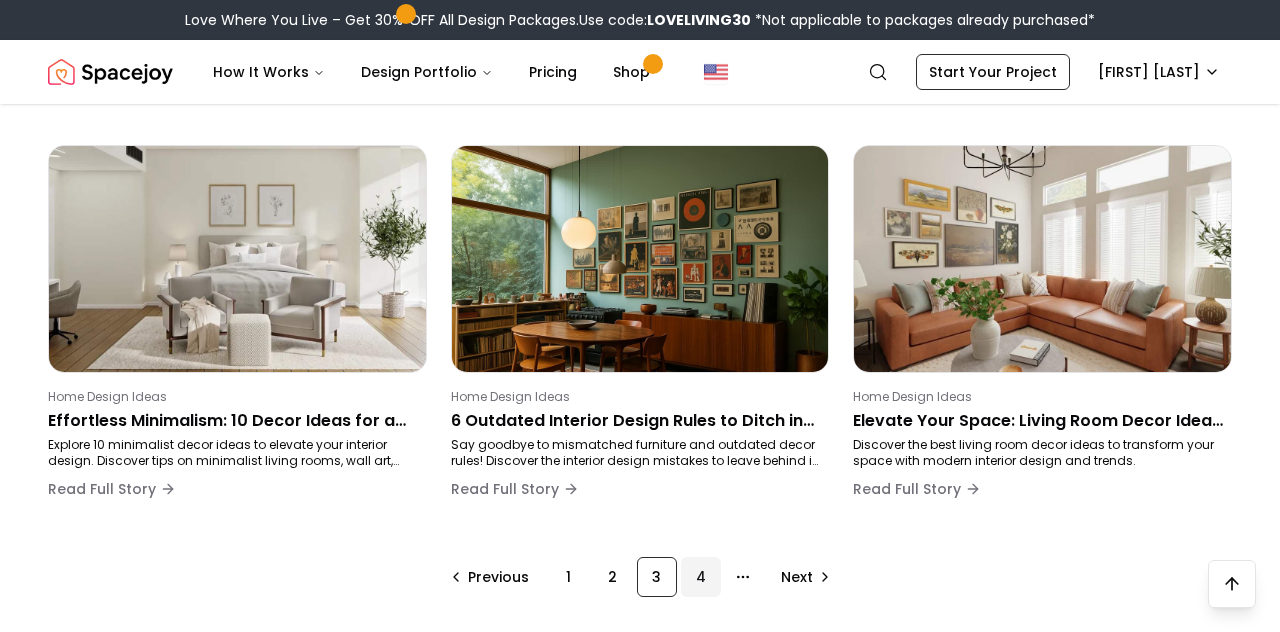 click on "4" at bounding box center [701, 577] 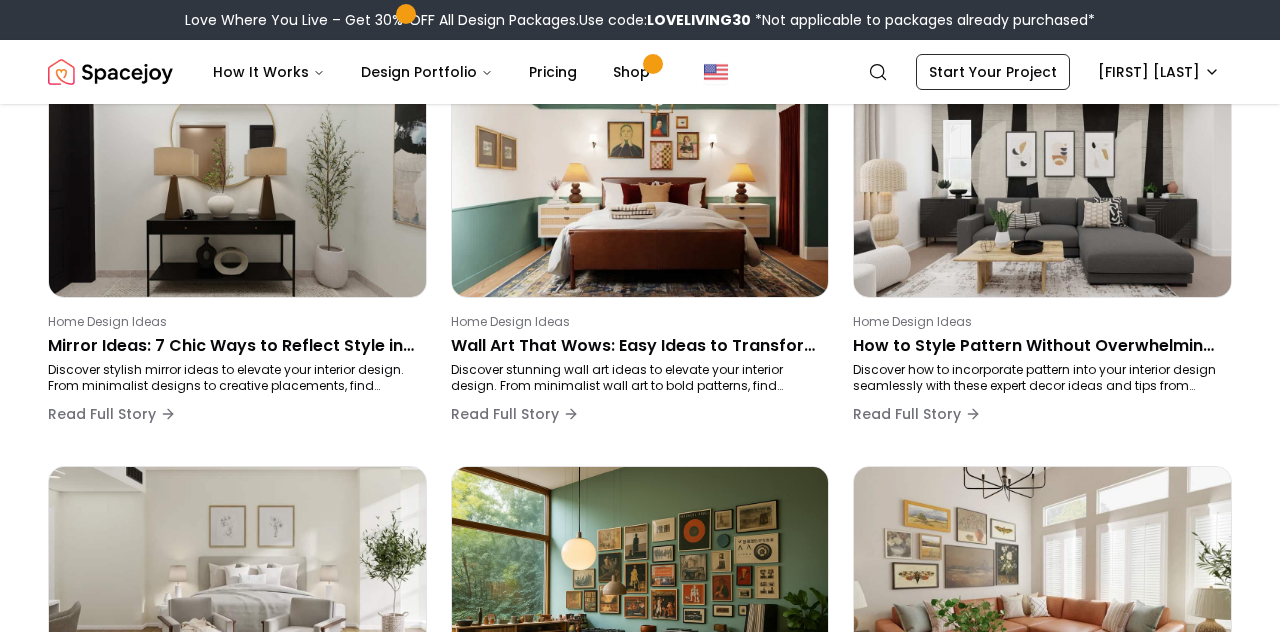 scroll, scrollTop: 296, scrollLeft: 0, axis: vertical 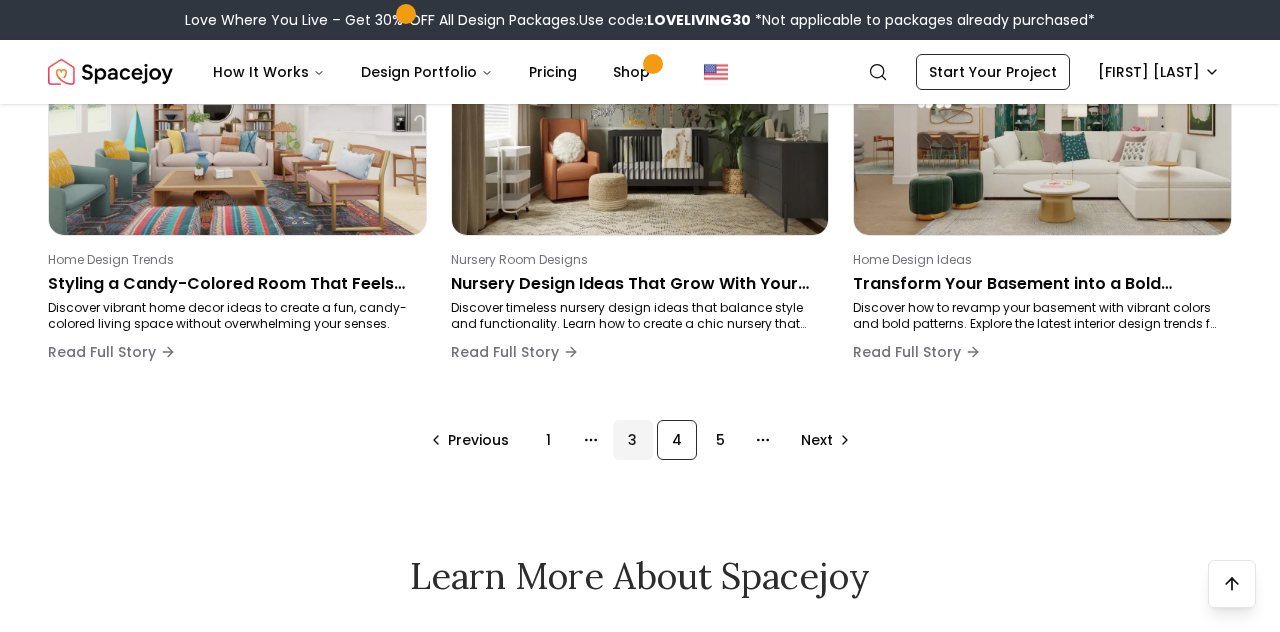 click on "3" at bounding box center [633, 440] 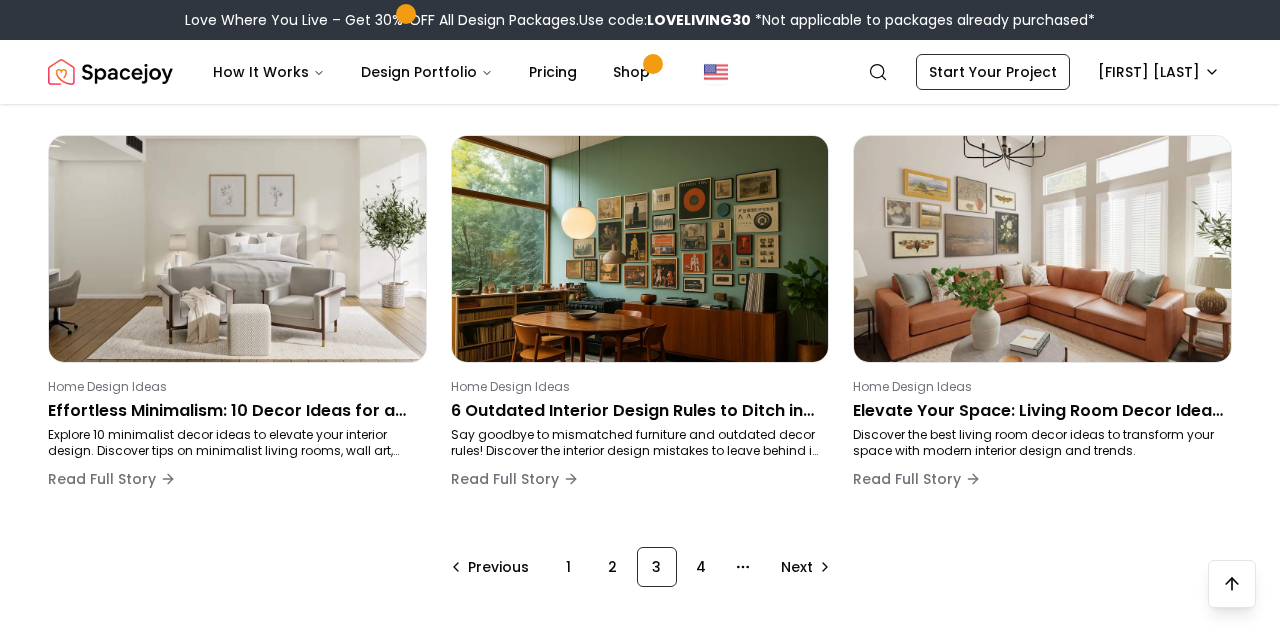 scroll, scrollTop: 1503, scrollLeft: 0, axis: vertical 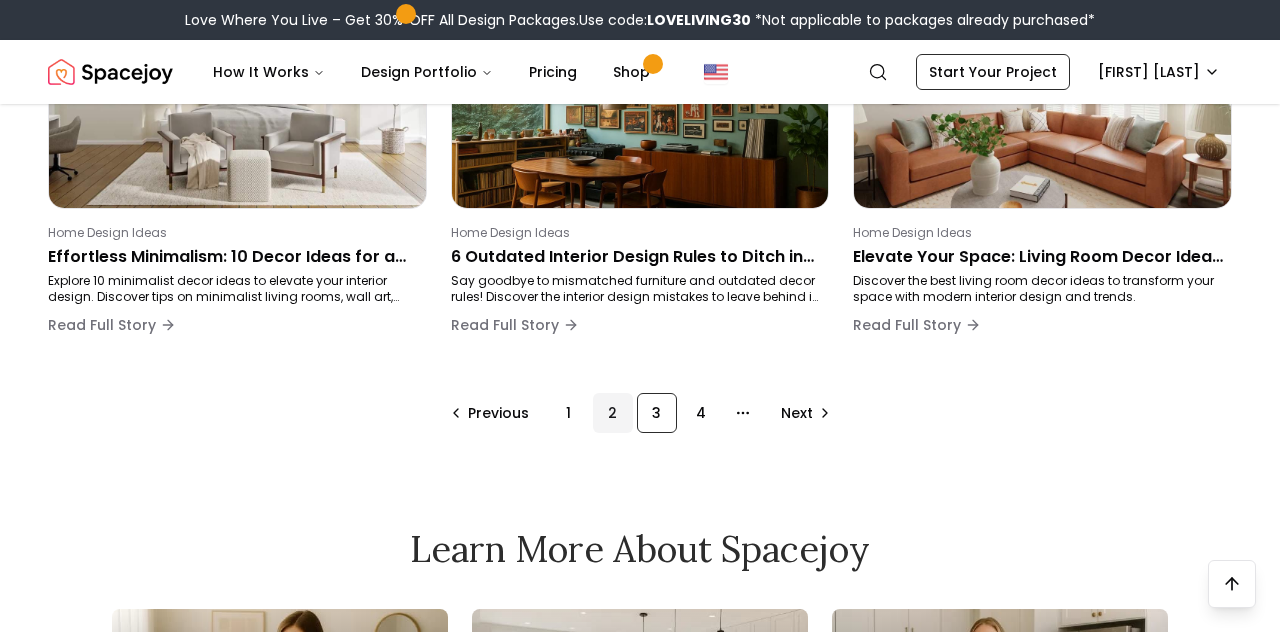 click on "2" at bounding box center [613, 413] 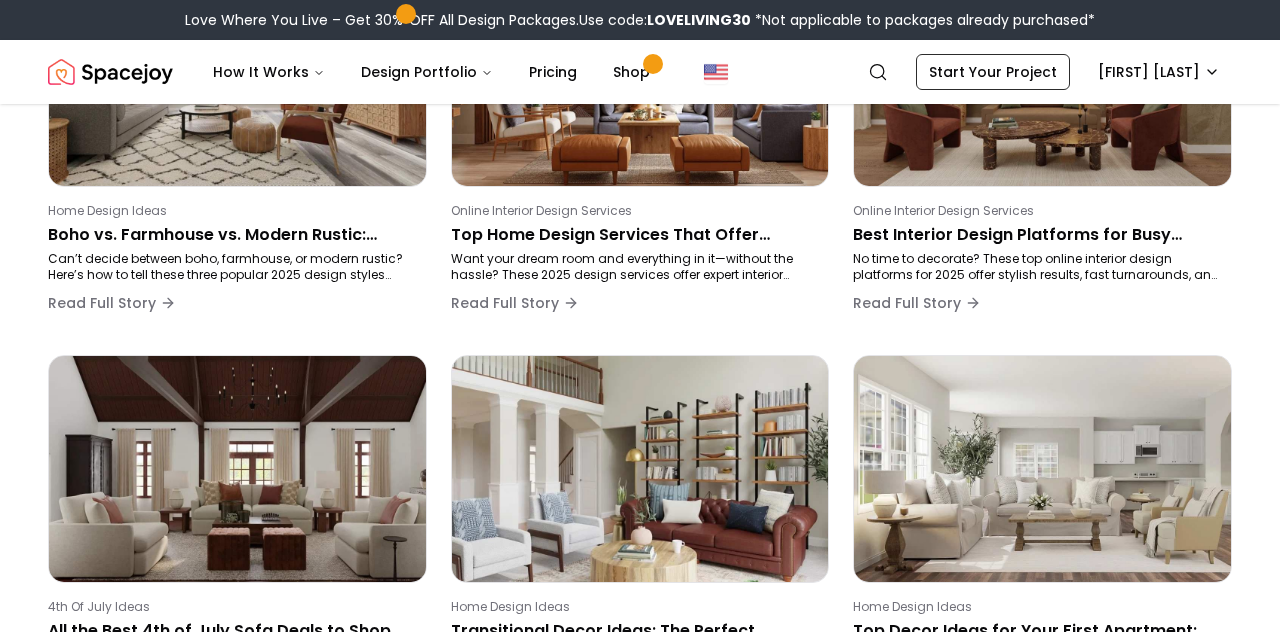 scroll, scrollTop: 296, scrollLeft: 0, axis: vertical 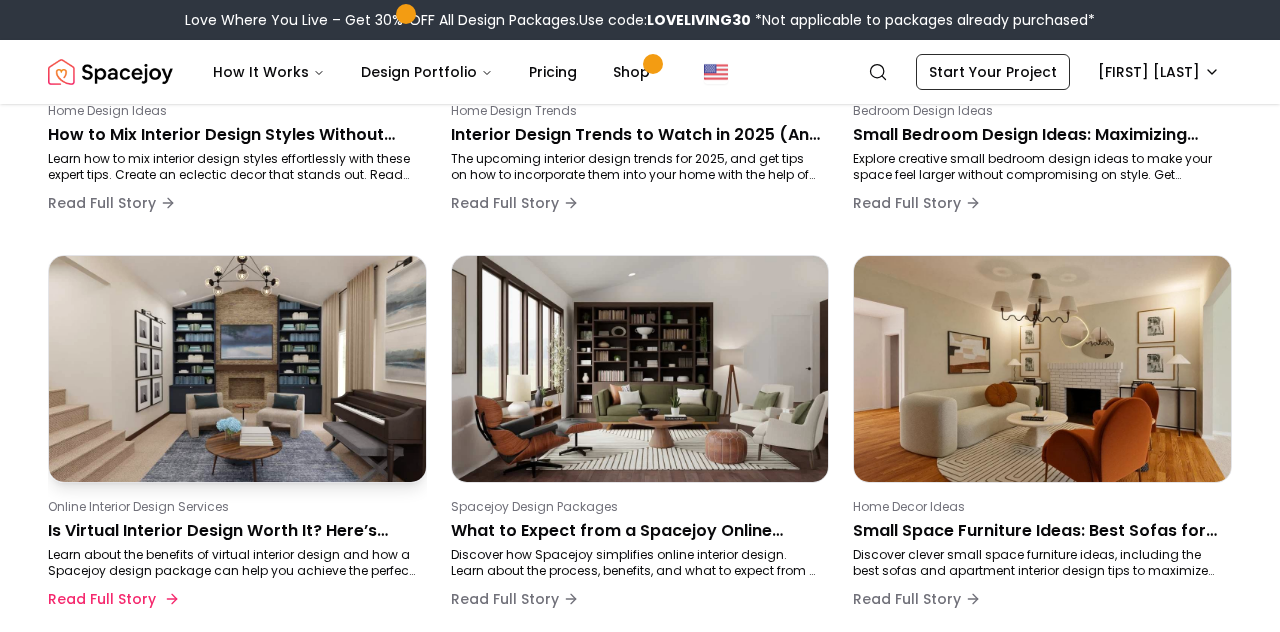 click at bounding box center (237, 368) 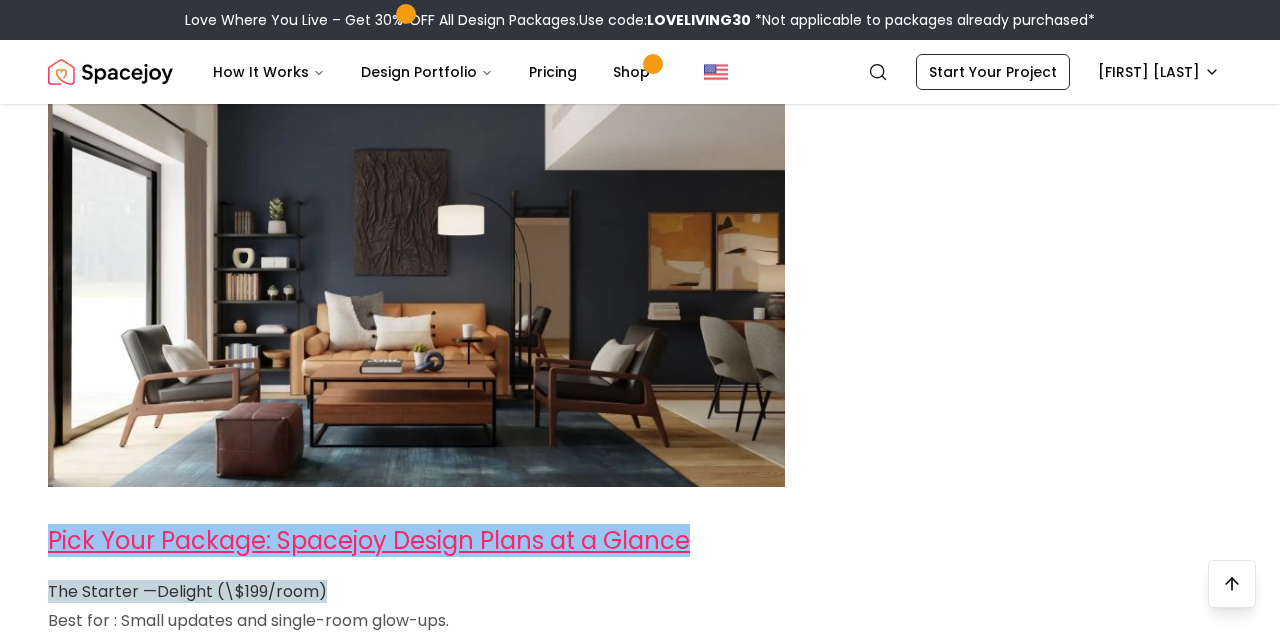 scroll, scrollTop: 2234, scrollLeft: 0, axis: vertical 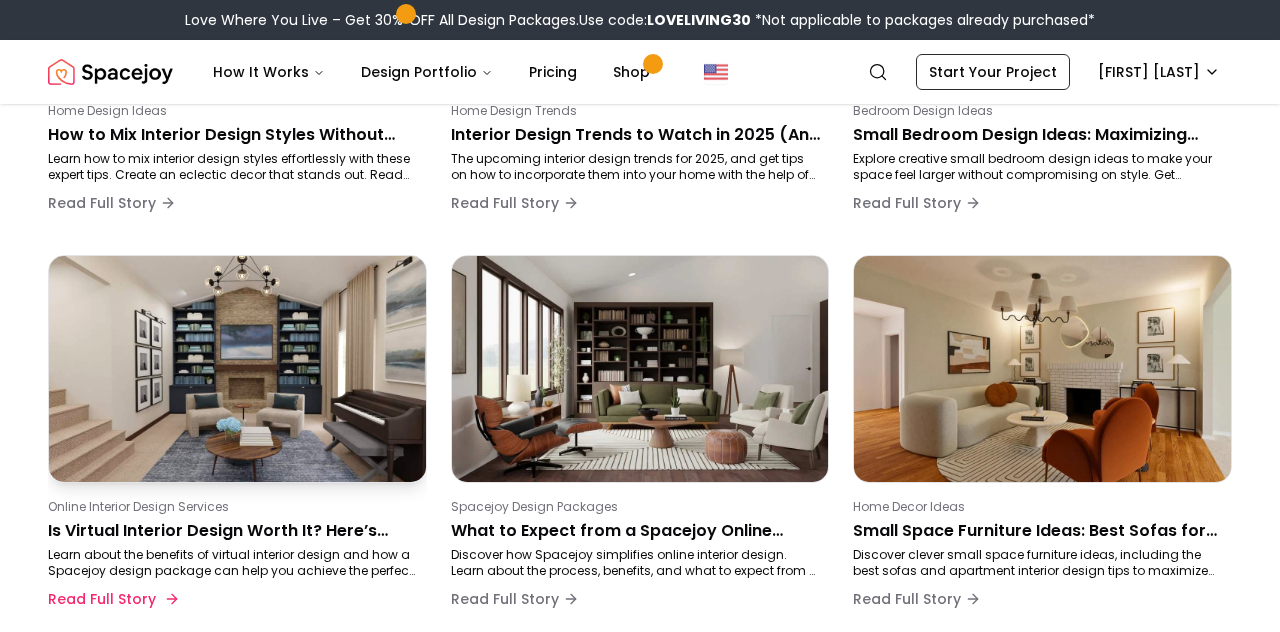 click at bounding box center [237, 368] 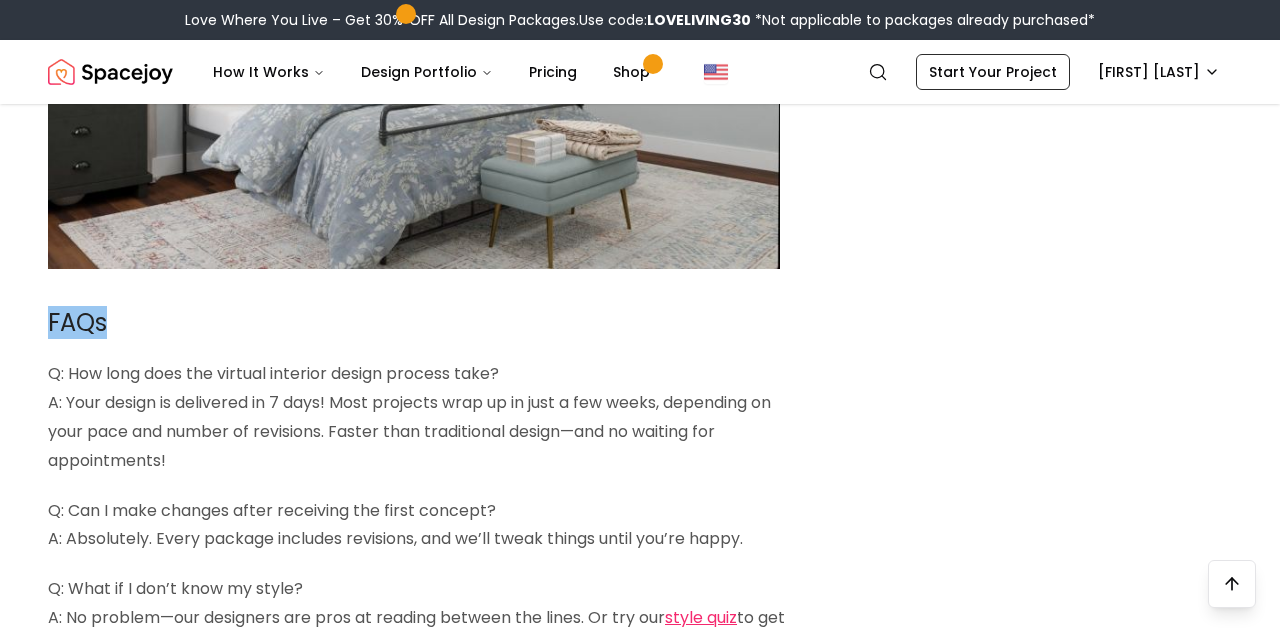 scroll, scrollTop: 4760, scrollLeft: 0, axis: vertical 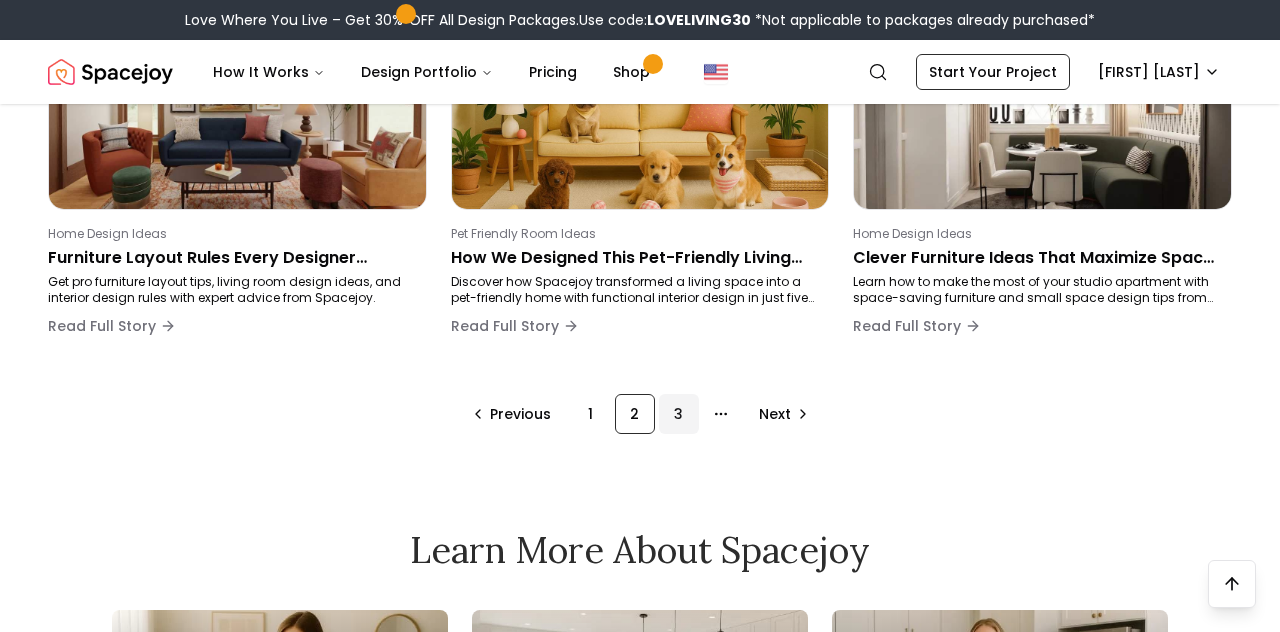 click on "3" at bounding box center [679, 414] 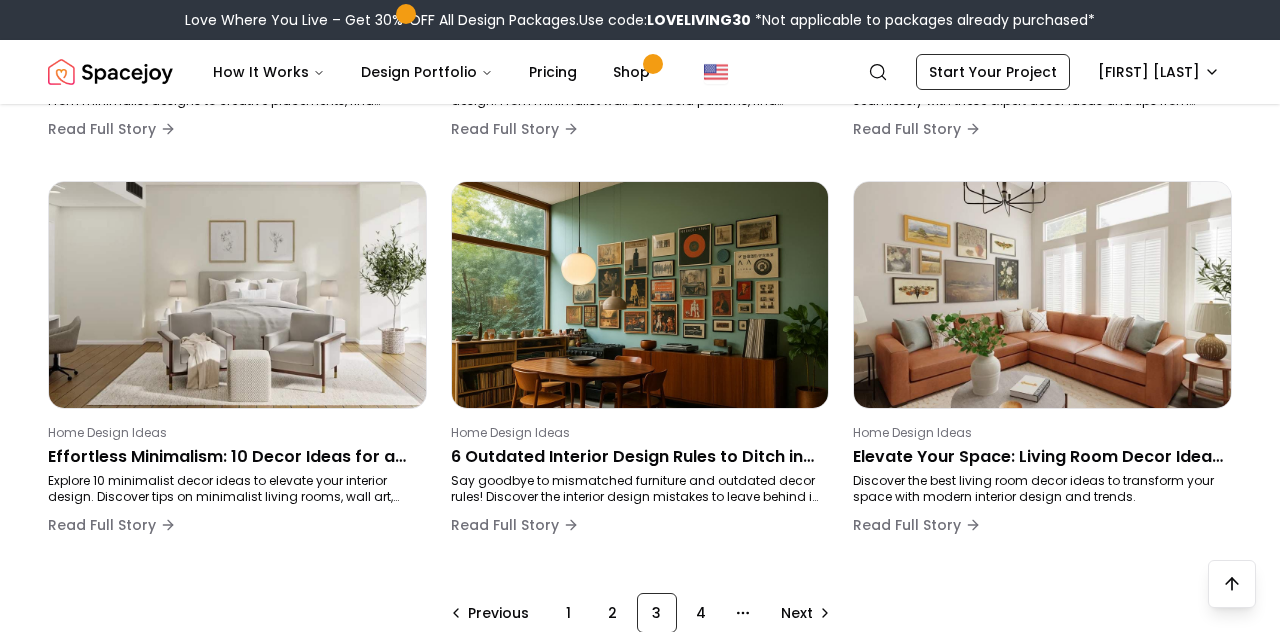 scroll, scrollTop: 1334, scrollLeft: 0, axis: vertical 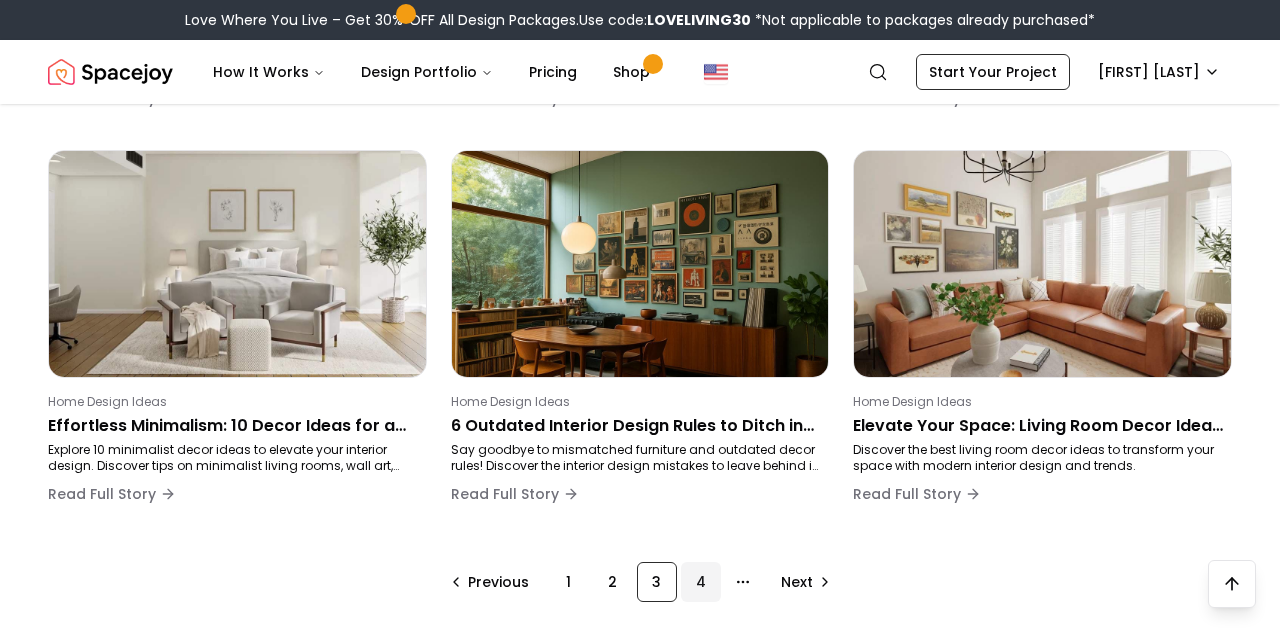 click on "4" at bounding box center (701, 582) 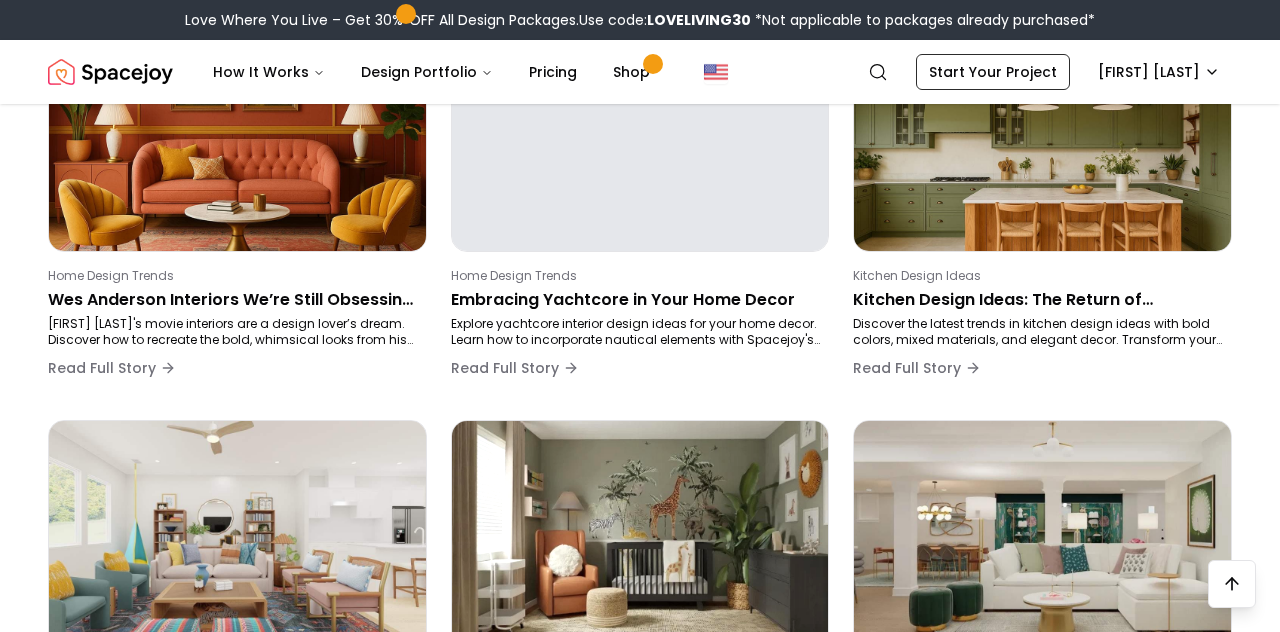 scroll, scrollTop: 1401, scrollLeft: 0, axis: vertical 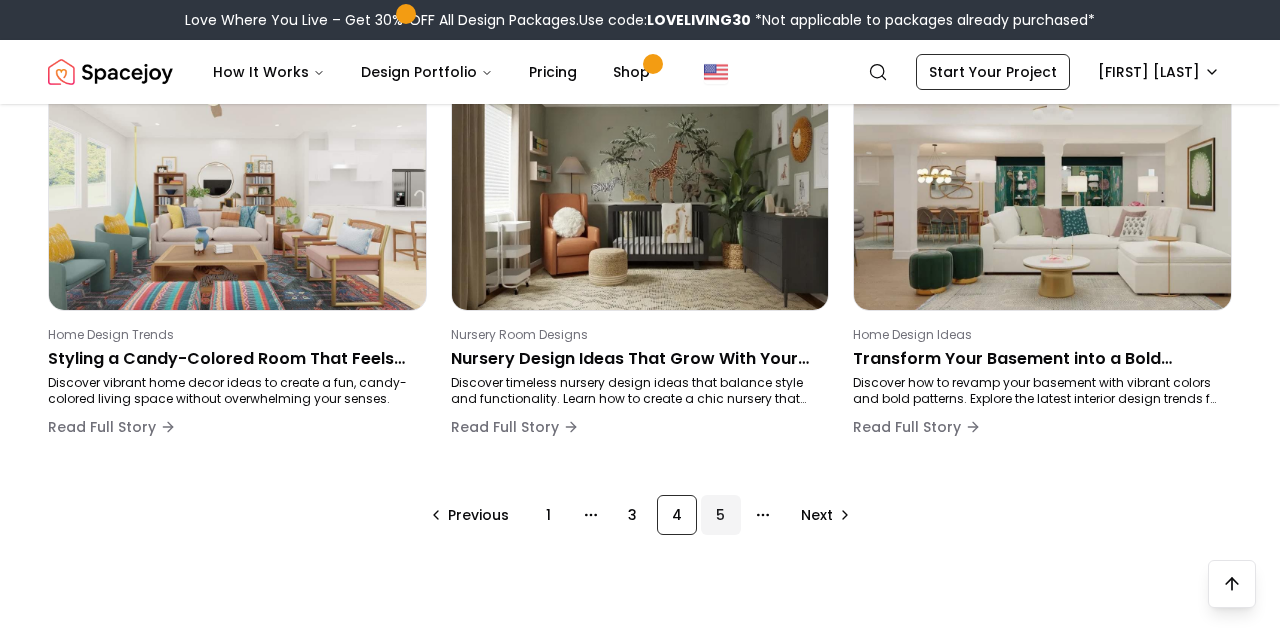 click on "5" at bounding box center [721, 515] 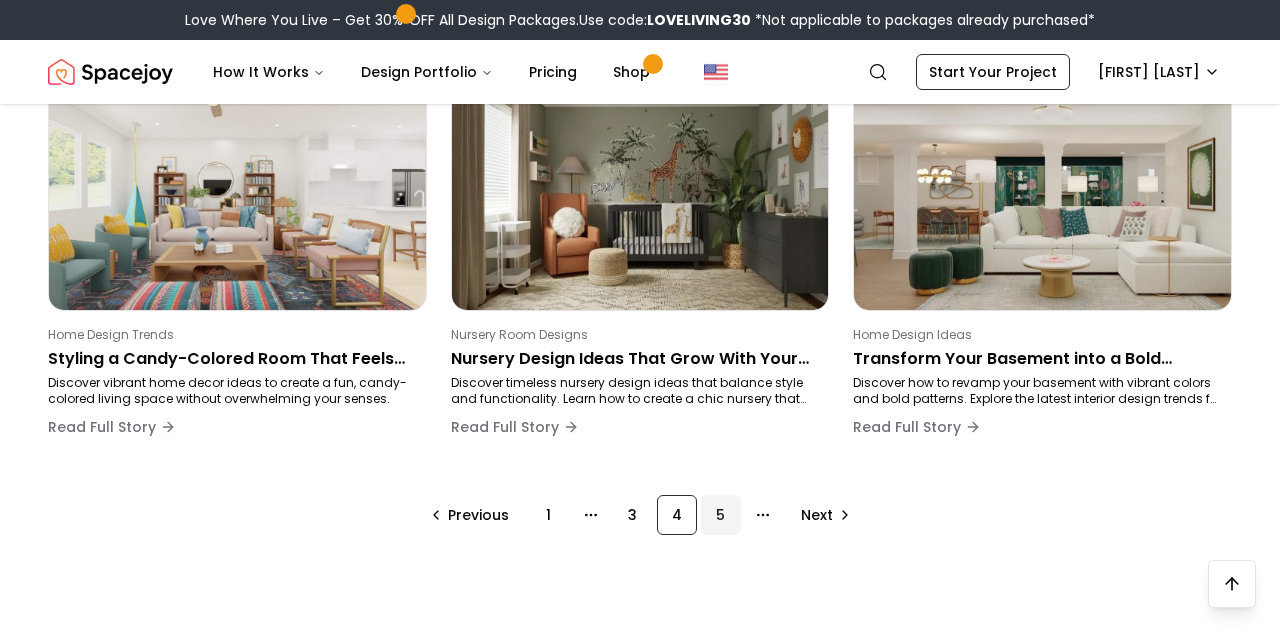 scroll, scrollTop: 296, scrollLeft: 0, axis: vertical 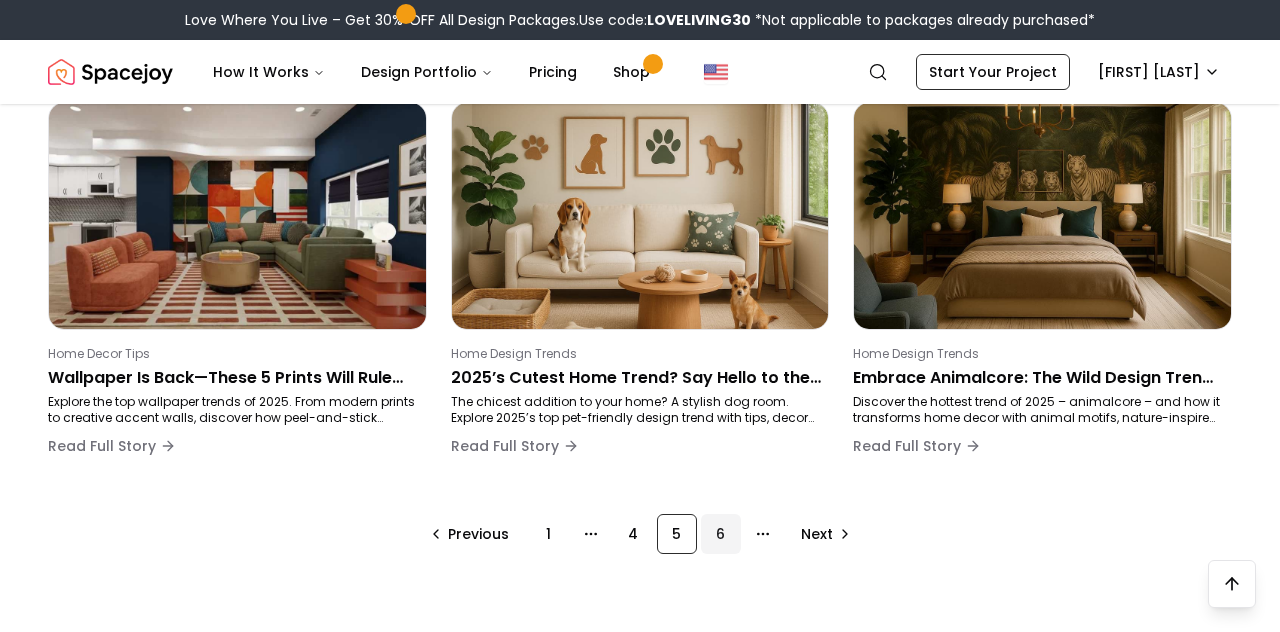 click on "6" at bounding box center (721, 534) 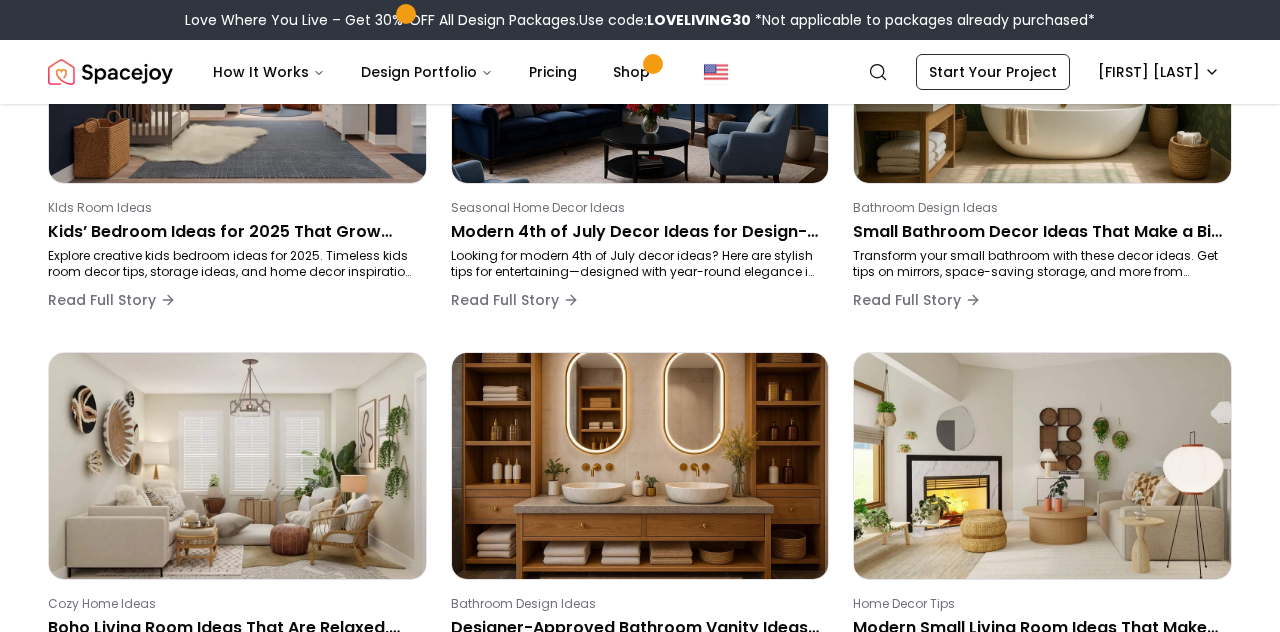 scroll, scrollTop: 296, scrollLeft: 0, axis: vertical 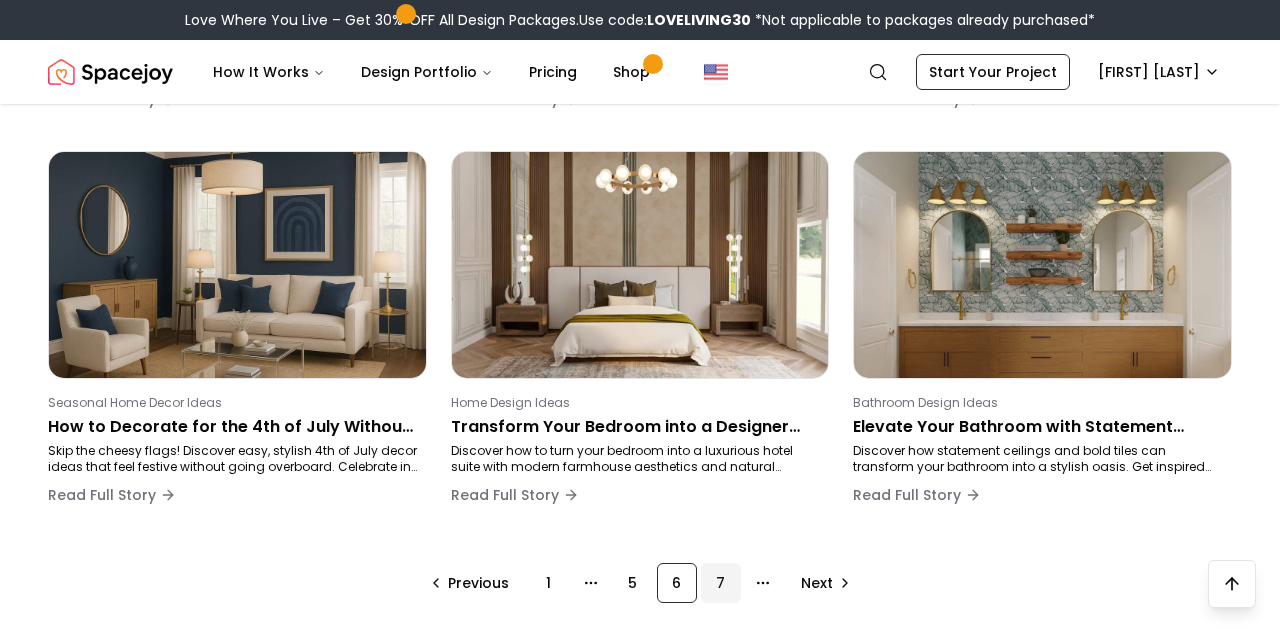 click on "7" at bounding box center (721, 583) 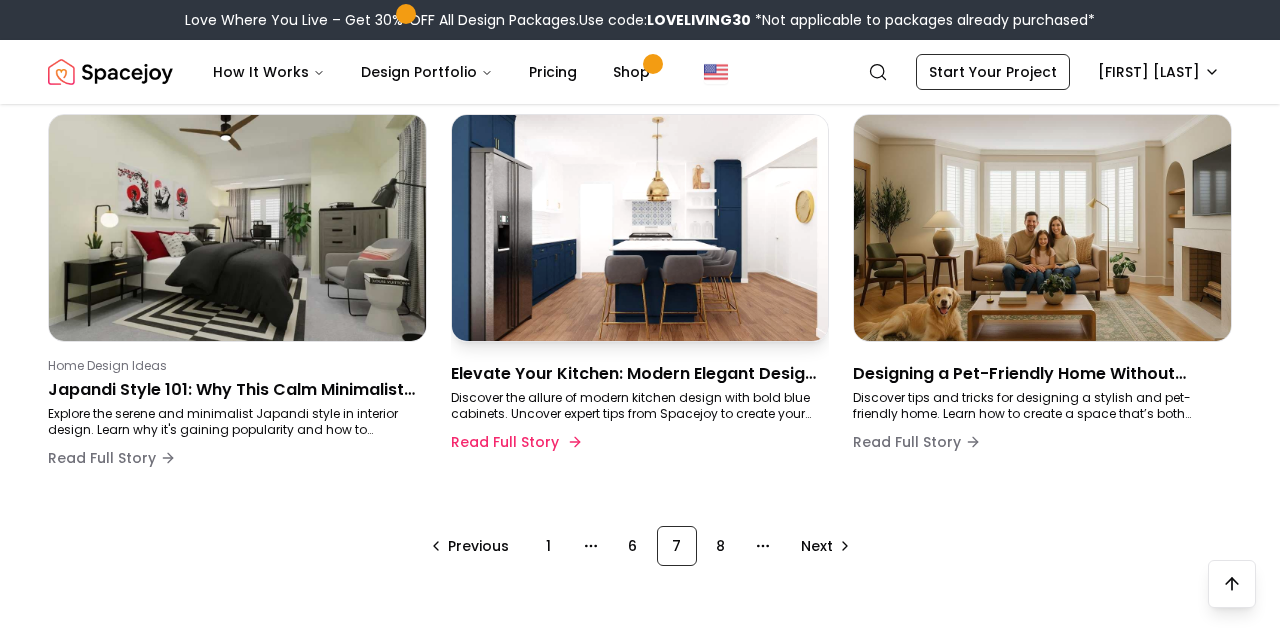 scroll, scrollTop: 1388, scrollLeft: 0, axis: vertical 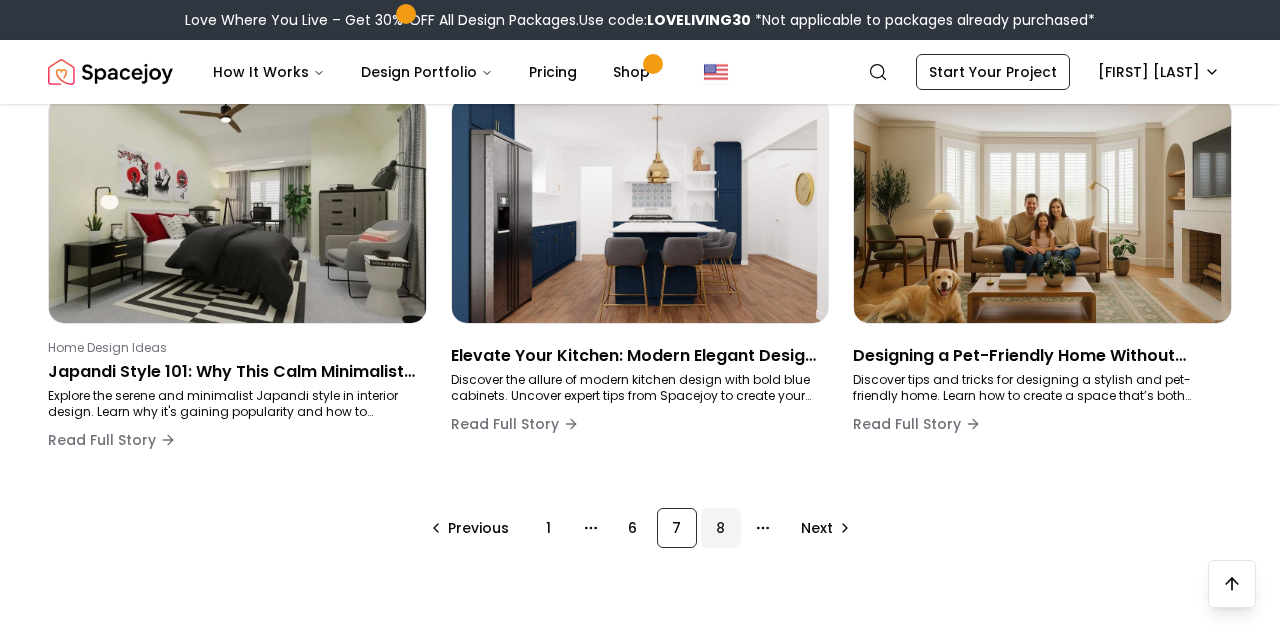 click on "8" at bounding box center [721, 528] 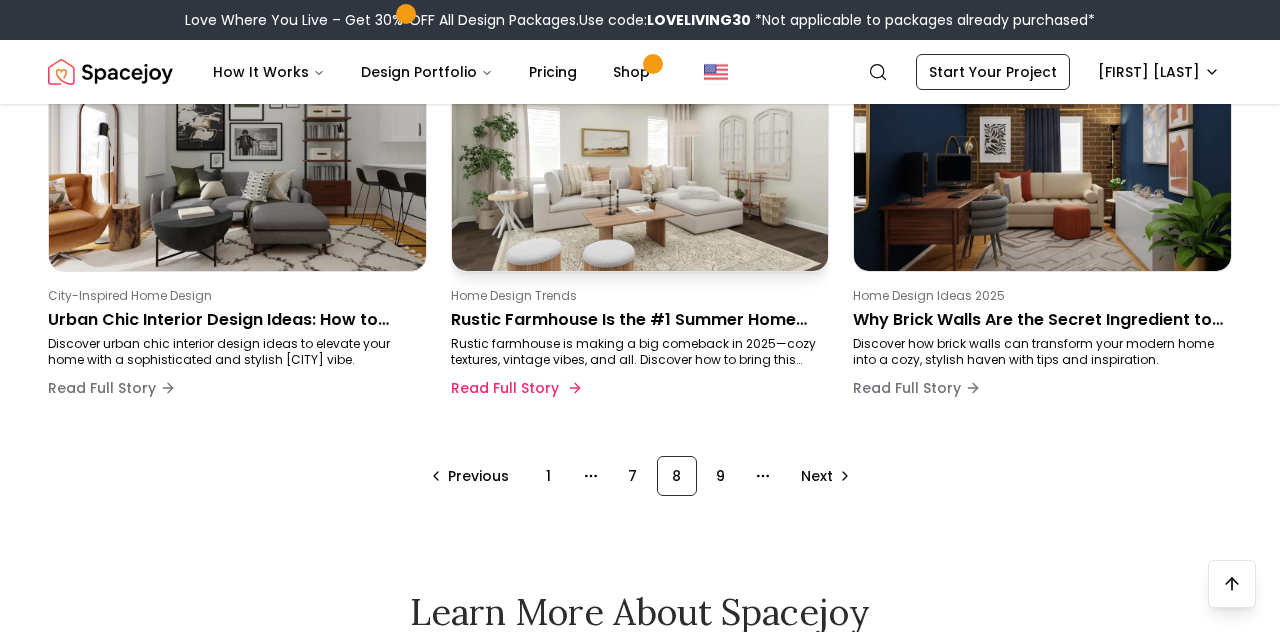scroll, scrollTop: 1487, scrollLeft: 0, axis: vertical 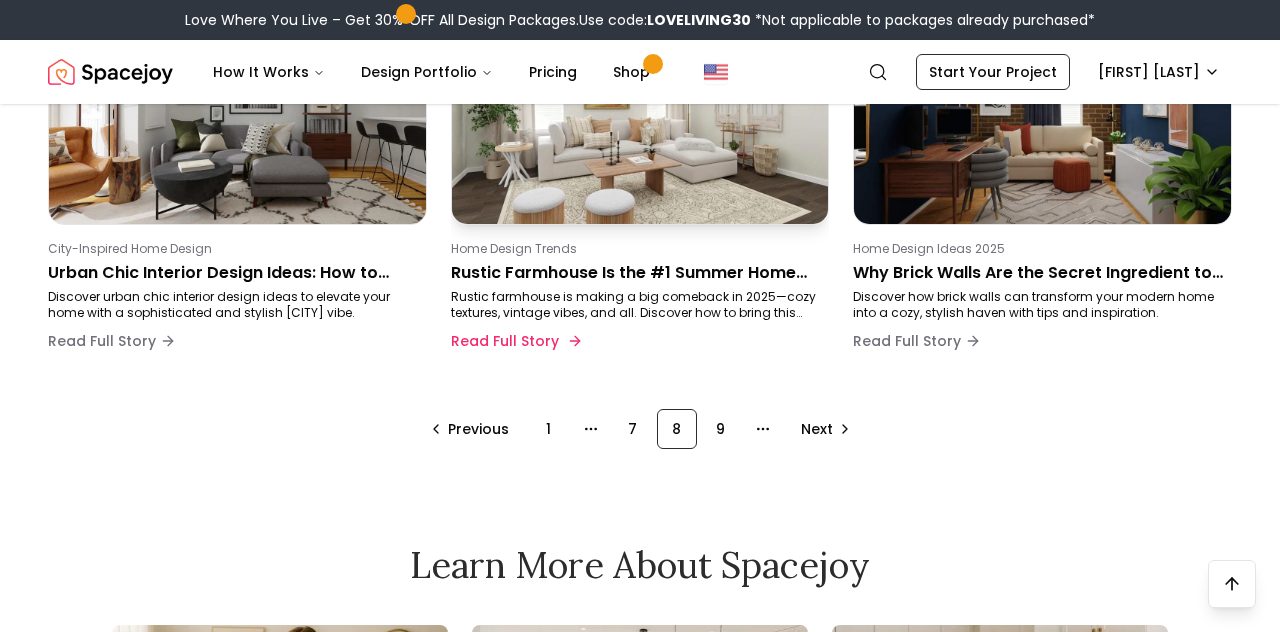 click on "Home Design Trends Rustic Farmhouse Is the #1 Summer Home Trend of 2025—Here’s How to Nail It Rustic farmhouse is making a big comeback in 2025—cozy textures, vintage vibes, and all. Discover how to bring this trend home with Spacejoy’s expert tips, room design inspiration, and shoppable finds Read Full Story" at bounding box center (636, 301) 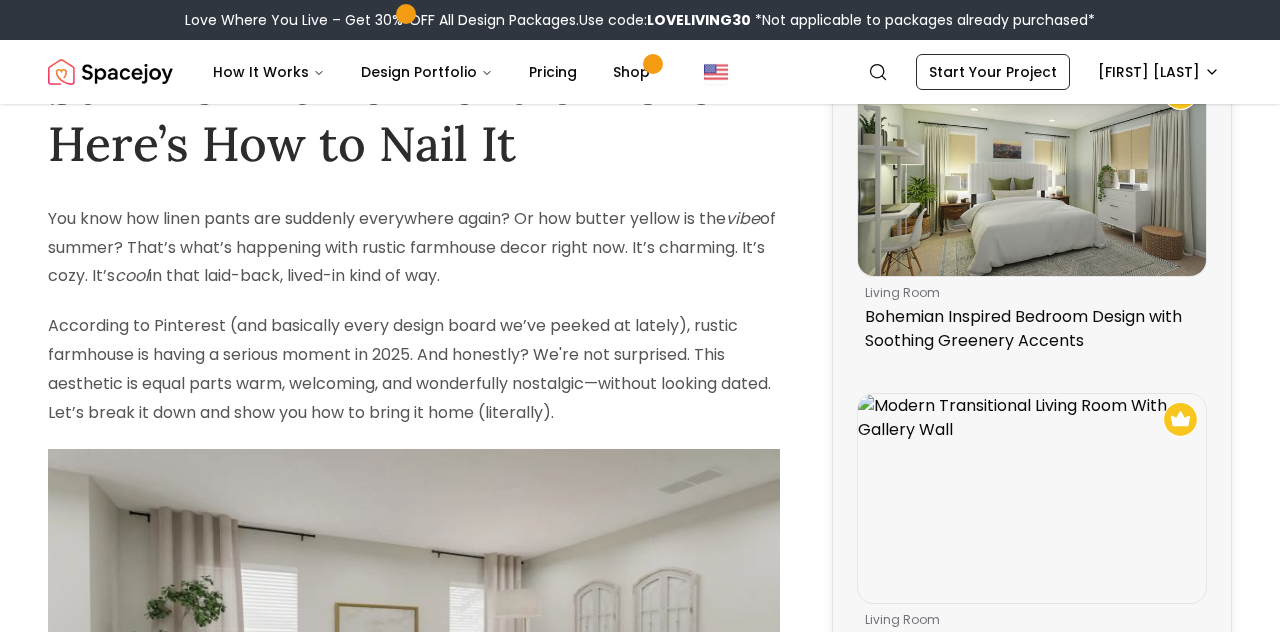 scroll, scrollTop: 0, scrollLeft: 0, axis: both 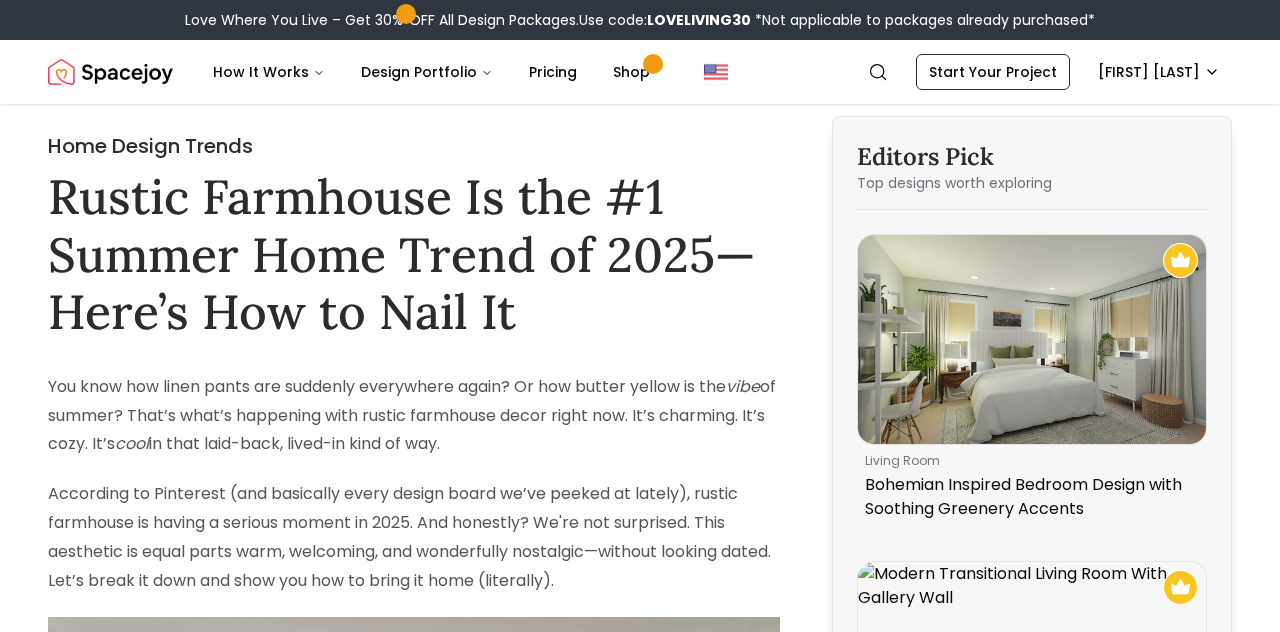 click on "Rustic Farmhouse Is the #1 Summer Home Trend of 2025—Here’s How to Nail It" at bounding box center [414, 254] 